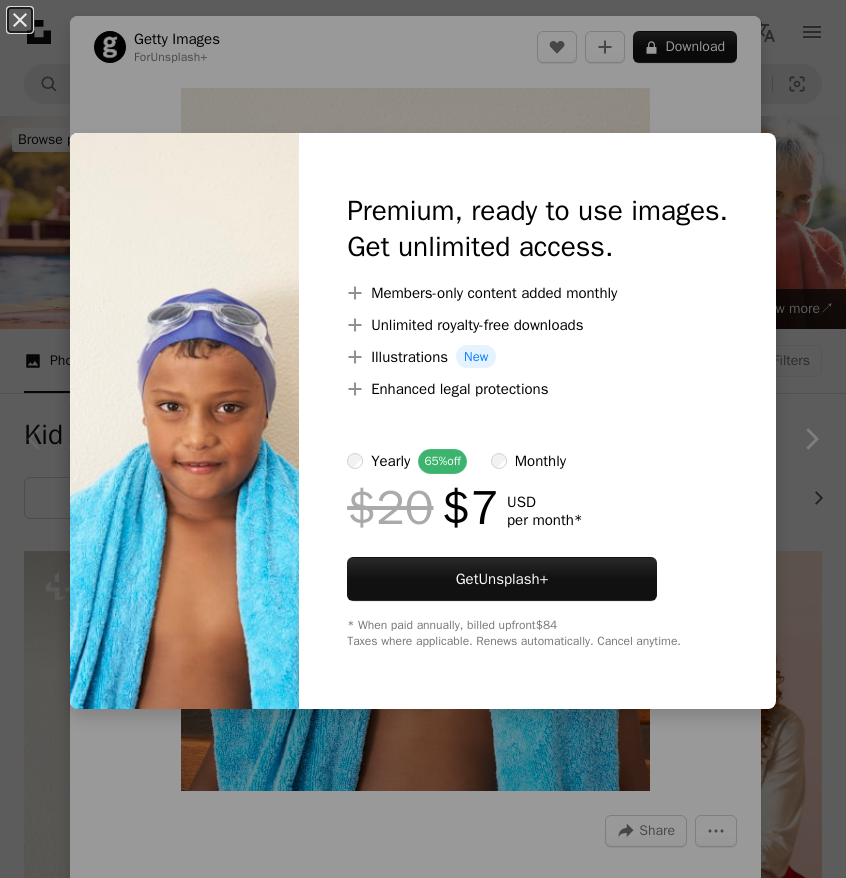 scroll, scrollTop: 468, scrollLeft: 0, axis: vertical 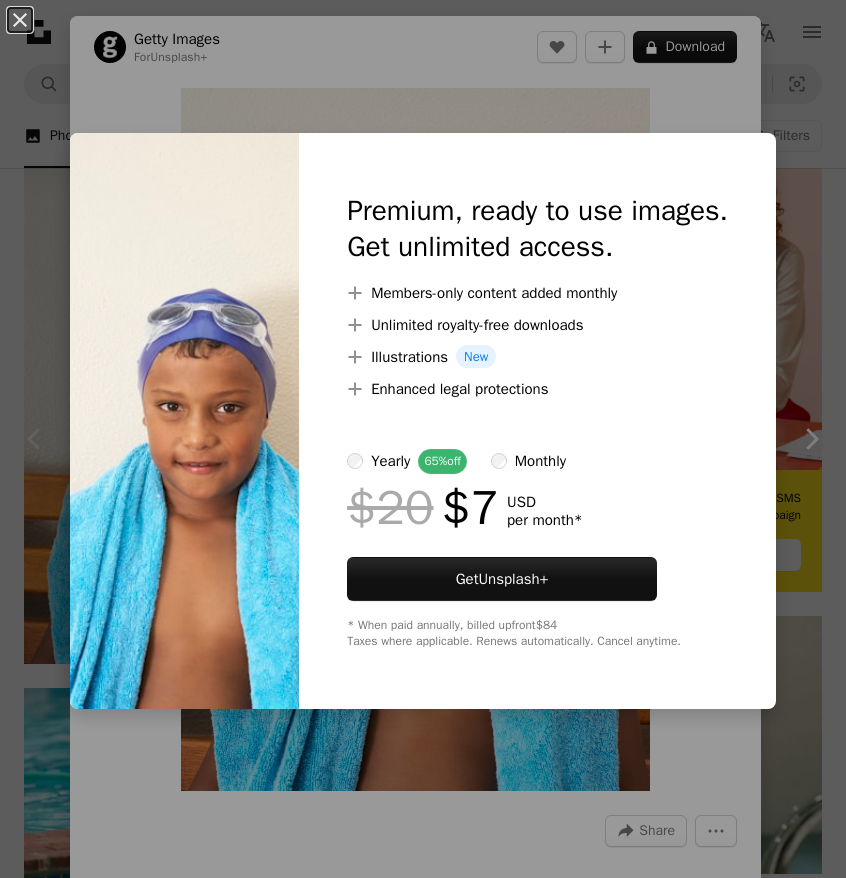 click on "An X shape Premium, ready to use images. Get unlimited access. A plus sign Members-only content added monthly A plus sign Unlimited royalty-free downloads A plus sign Illustrations  New A plus sign Enhanced legal protections yearly 65%  off monthly $20   $7 USD per month * Get  Unsplash+ * When paid annually, billed upfront  $84 Taxes where applicable. Renews automatically. Cancel anytime." at bounding box center (423, 439) 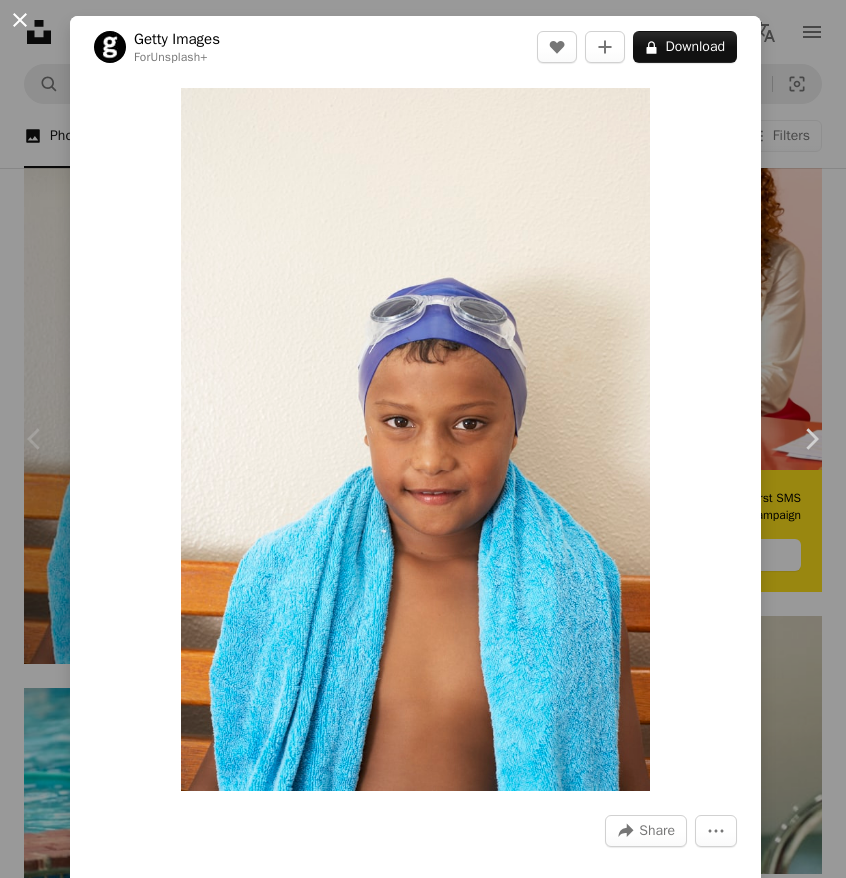 click on "An X shape" at bounding box center (20, 20) 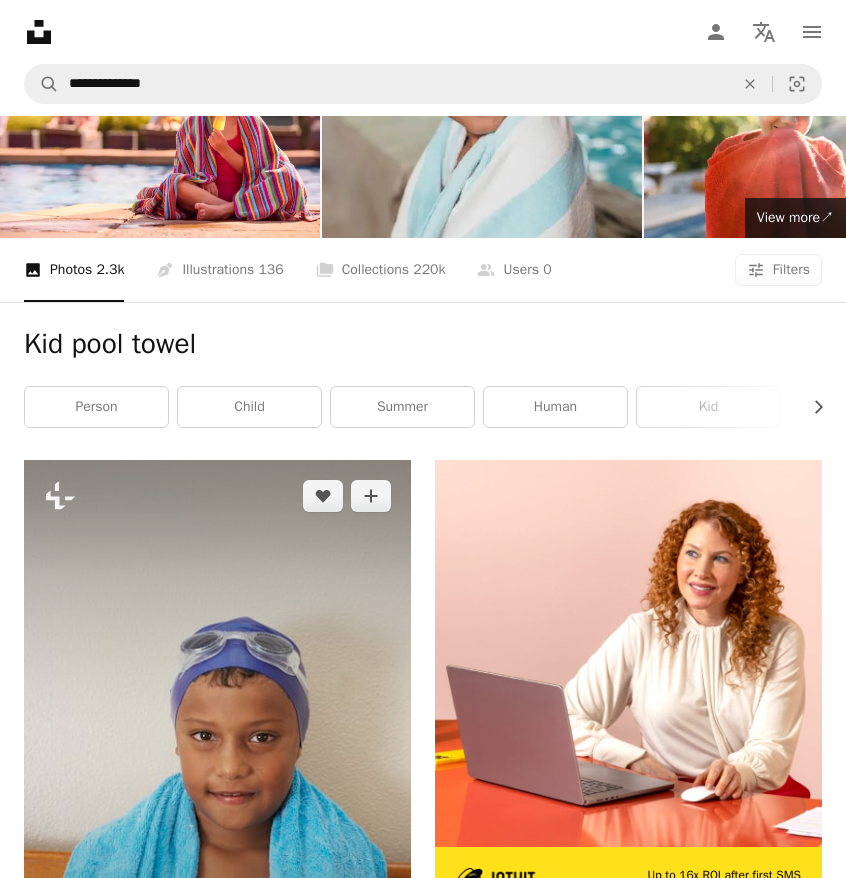 scroll, scrollTop: 0, scrollLeft: 0, axis: both 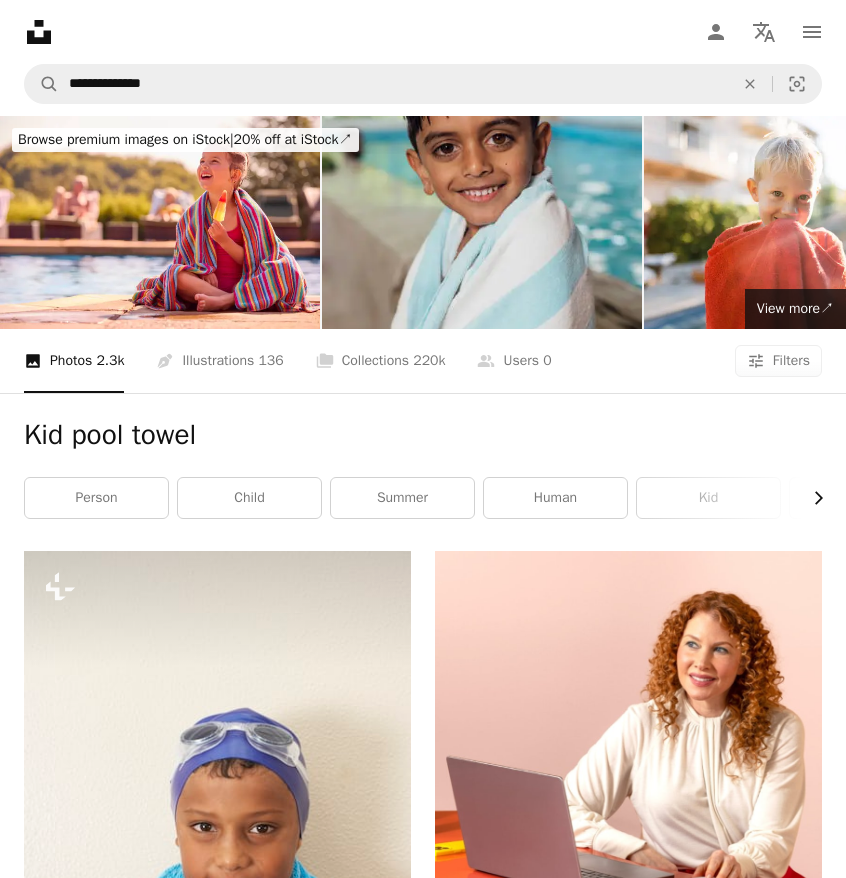 click on "Chevron right" 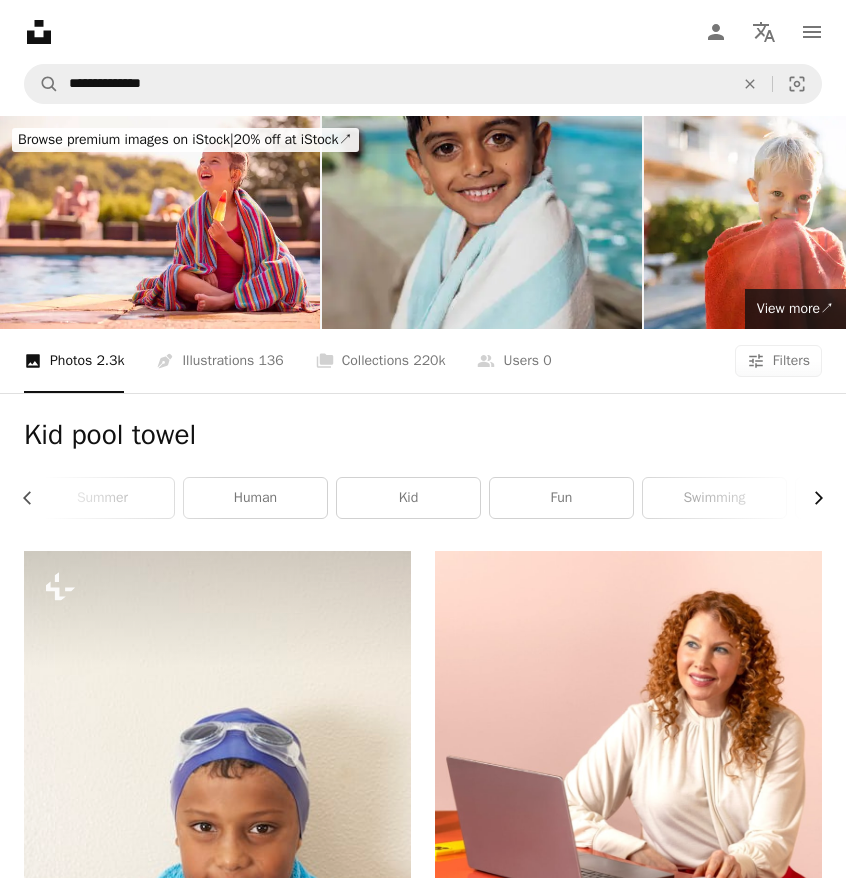 click on "Chevron right" 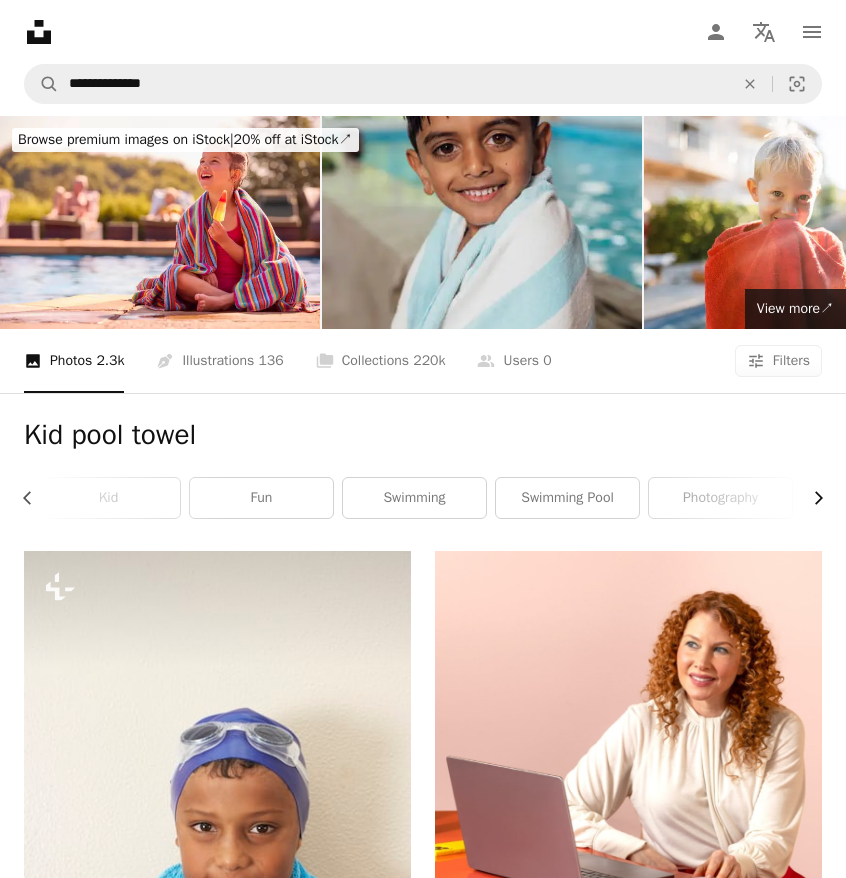 click on "Chevron right" 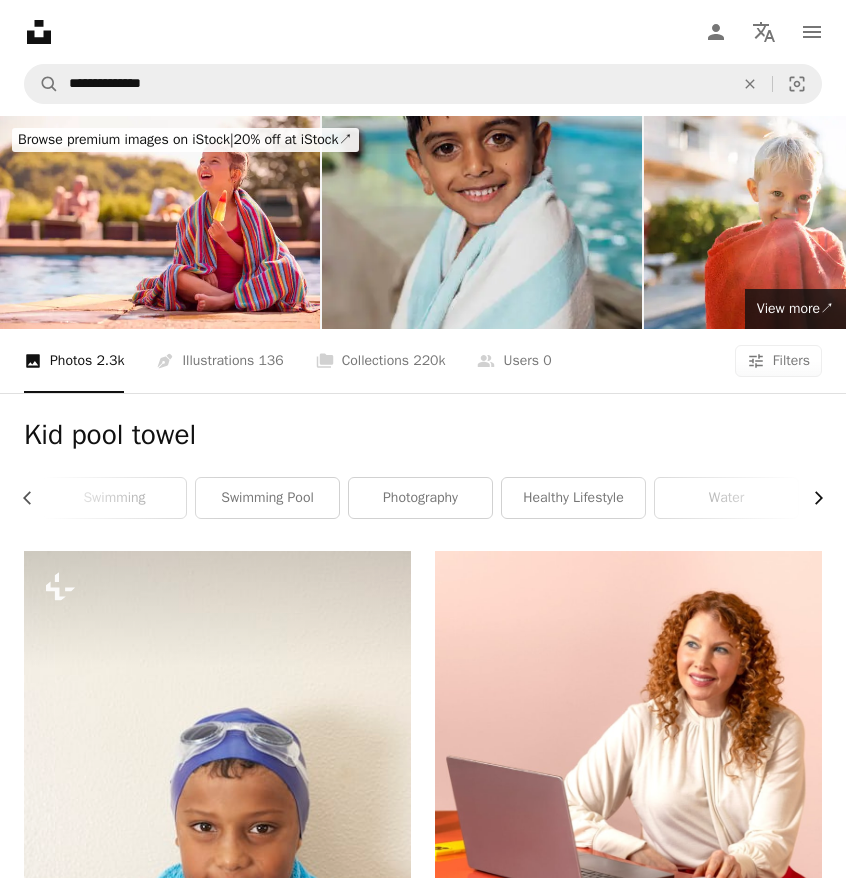 click 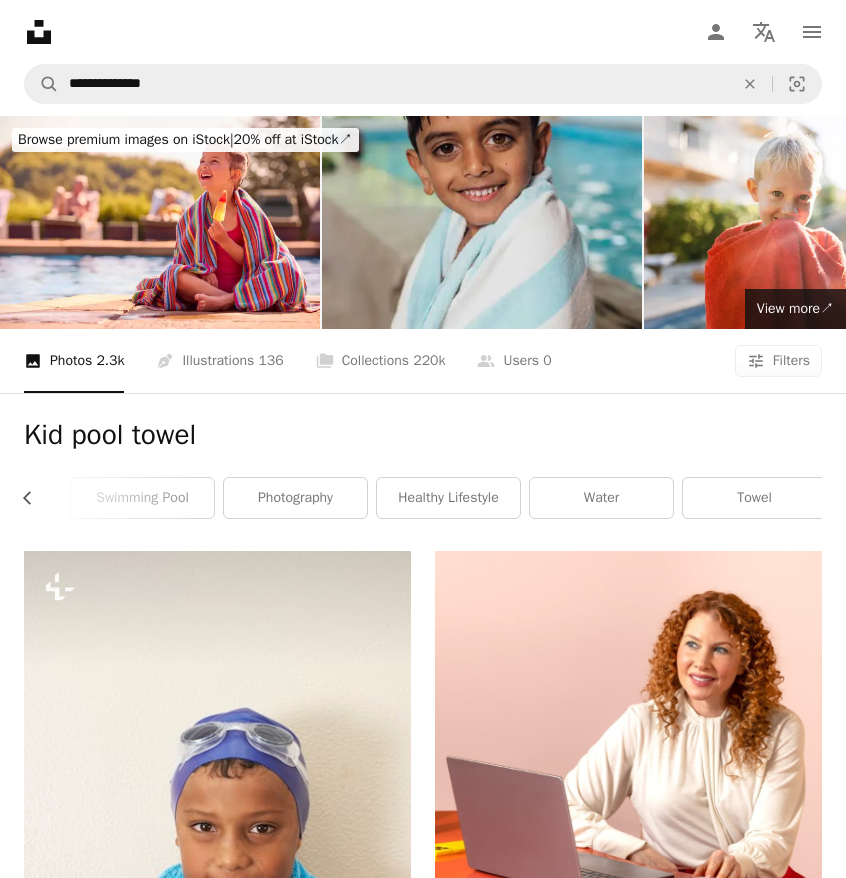 scroll, scrollTop: 0, scrollLeft: 1030, axis: horizontal 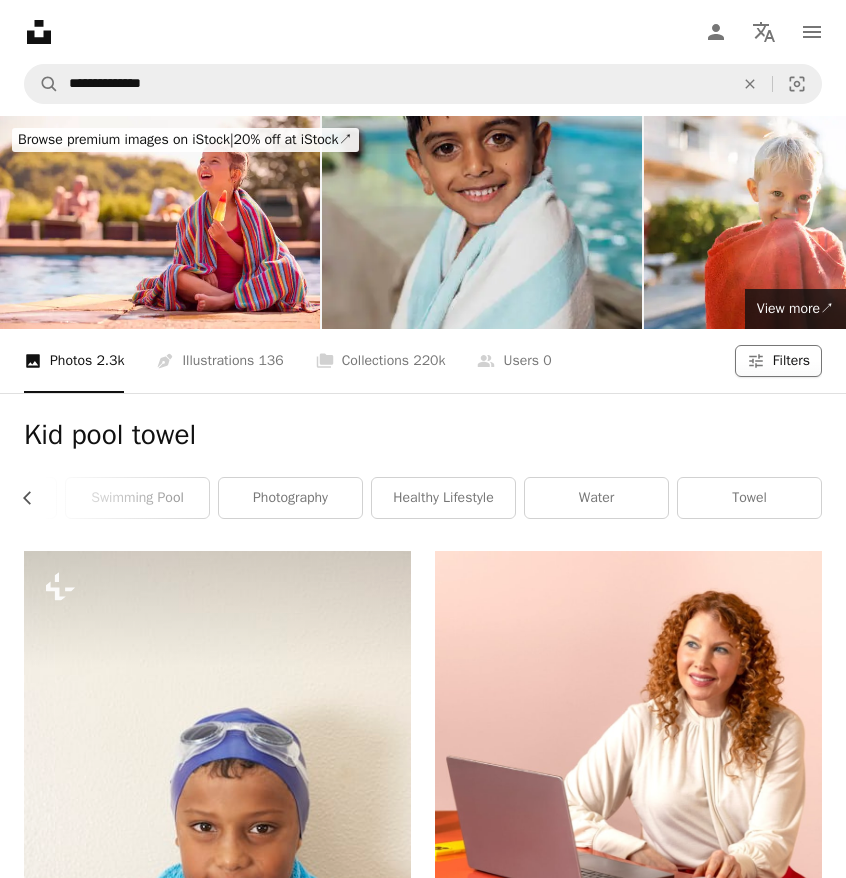 click on "Filters" at bounding box center (791, 361) 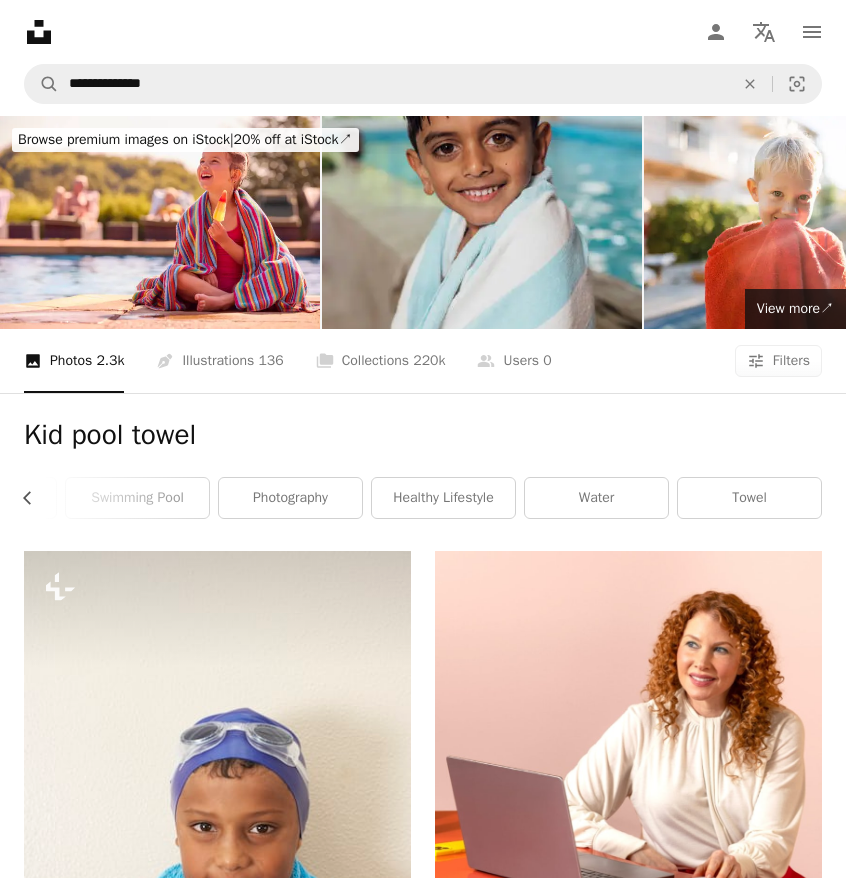 click on "Free" at bounding box center [423, 6886] 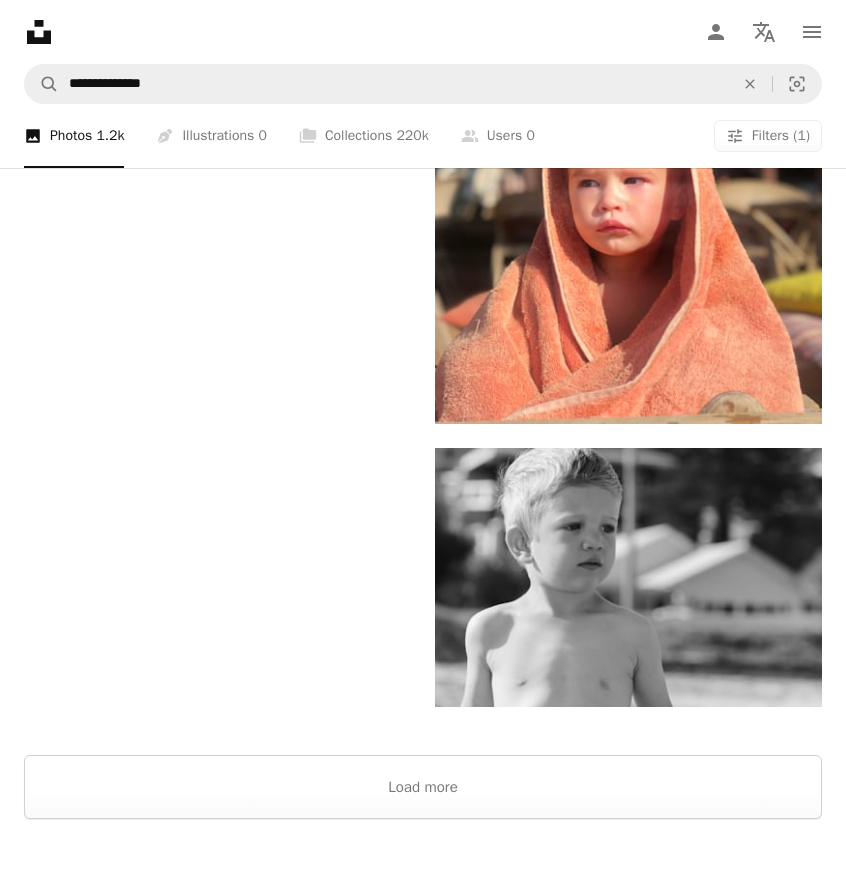 scroll, scrollTop: 4891, scrollLeft: 0, axis: vertical 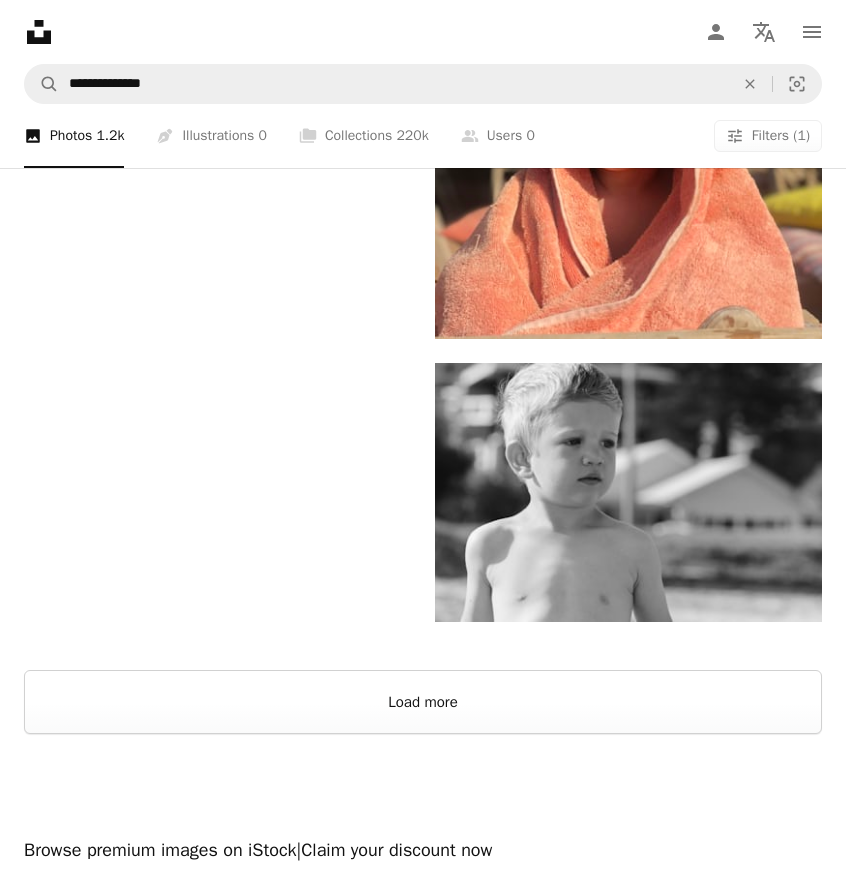 click on "Load more" at bounding box center [423, 702] 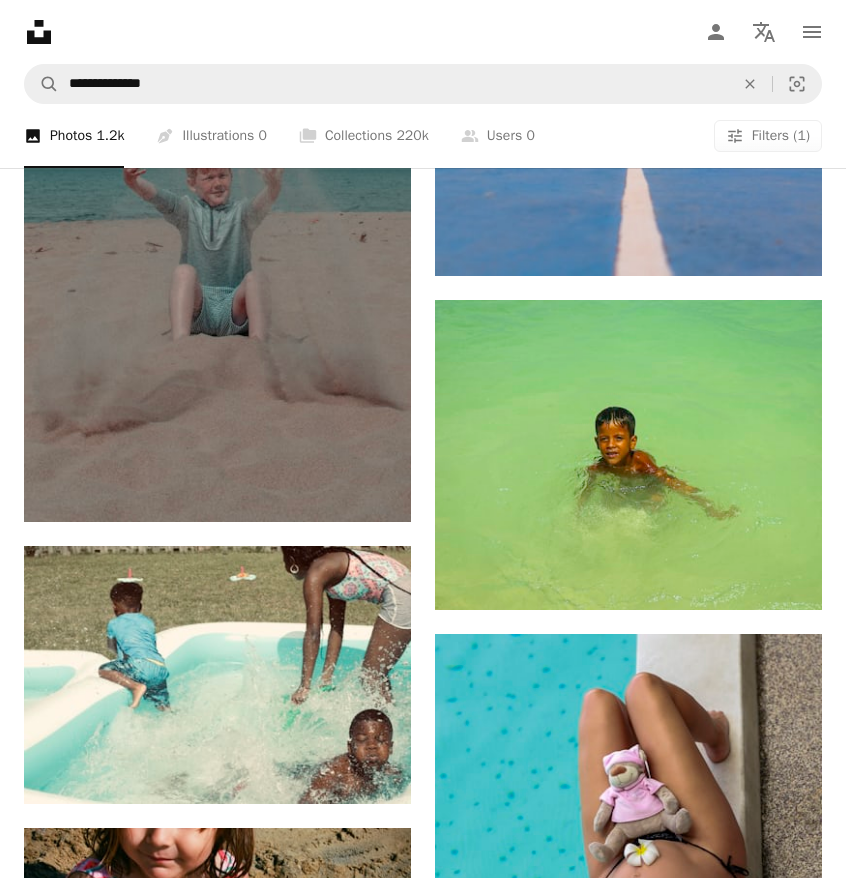 scroll, scrollTop: 43899, scrollLeft: 0, axis: vertical 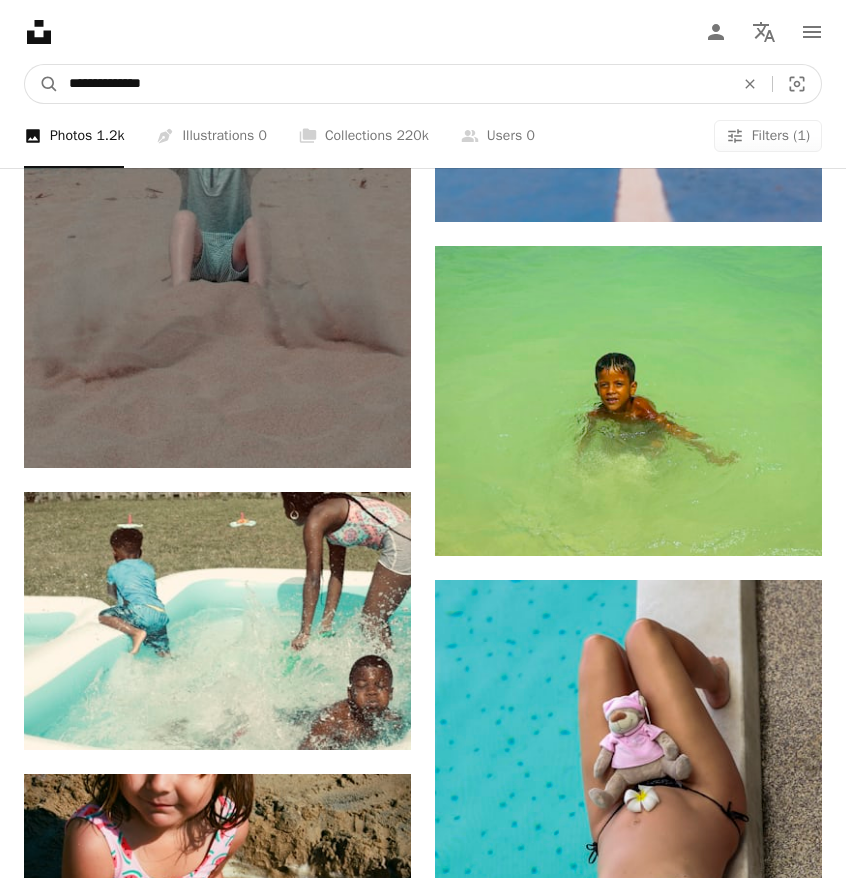 drag, startPoint x: 173, startPoint y: 86, endPoint x: -28, endPoint y: 85, distance: 201.00249 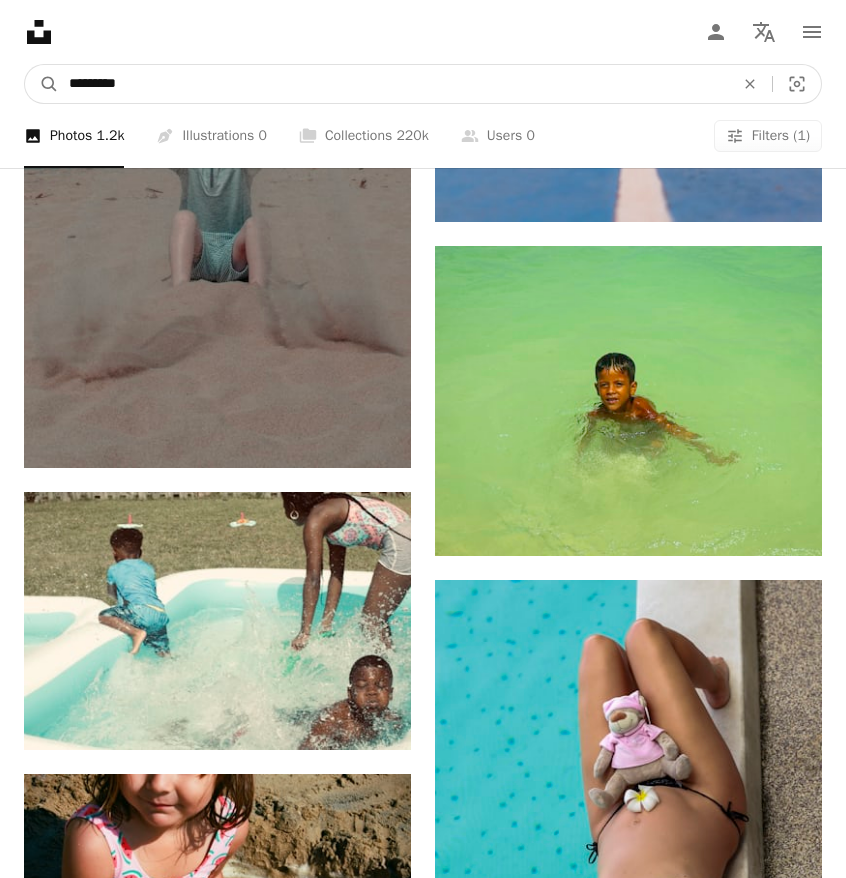 type on "**********" 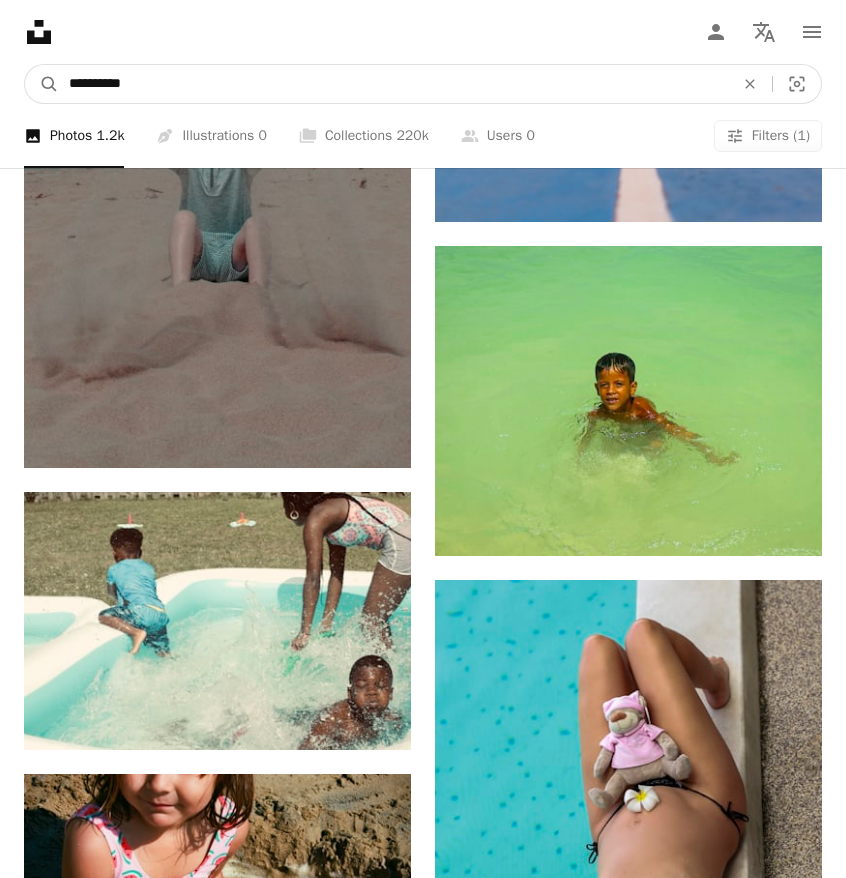 click on "A magnifying glass" at bounding box center [42, 84] 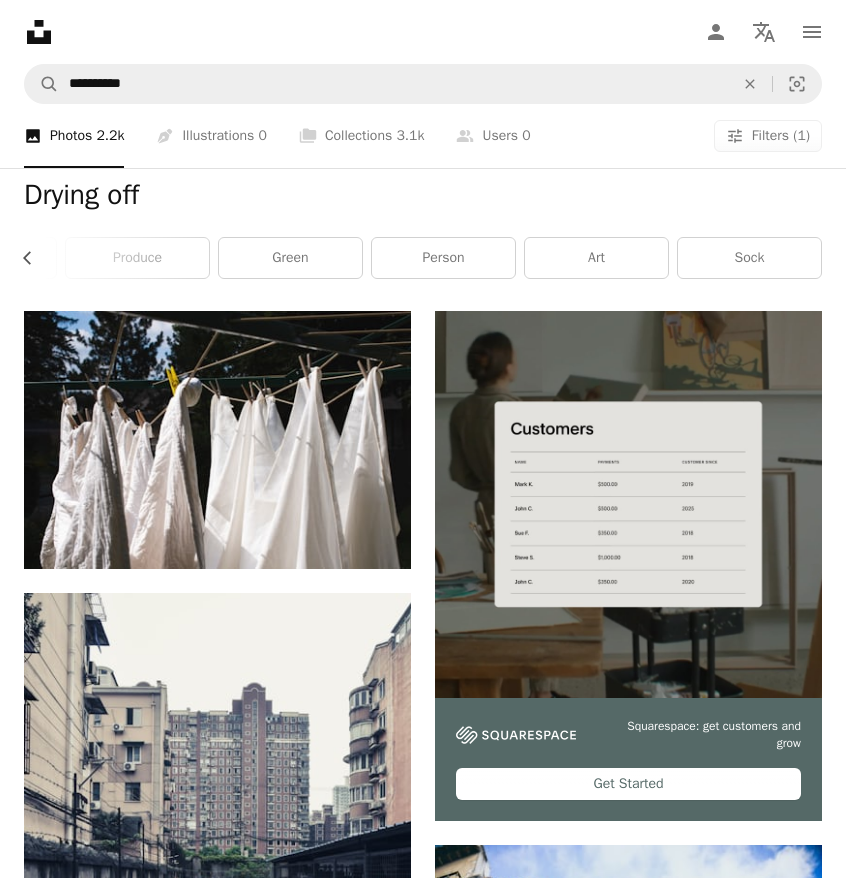 scroll, scrollTop: 0, scrollLeft: 0, axis: both 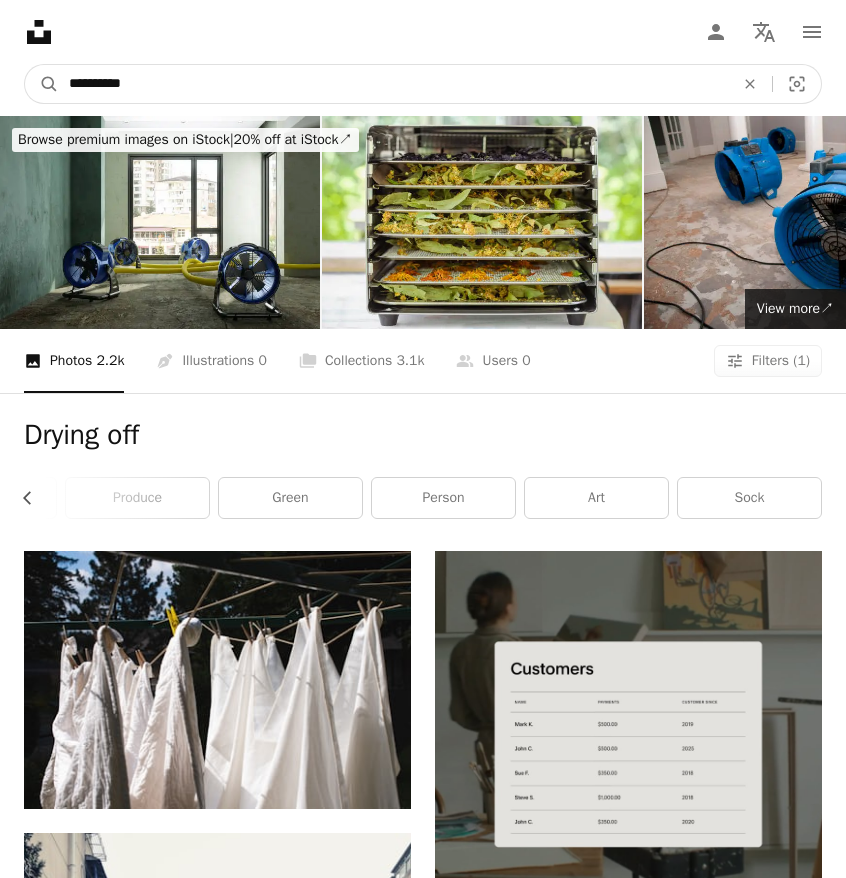 click on "**********" at bounding box center [393, 84] 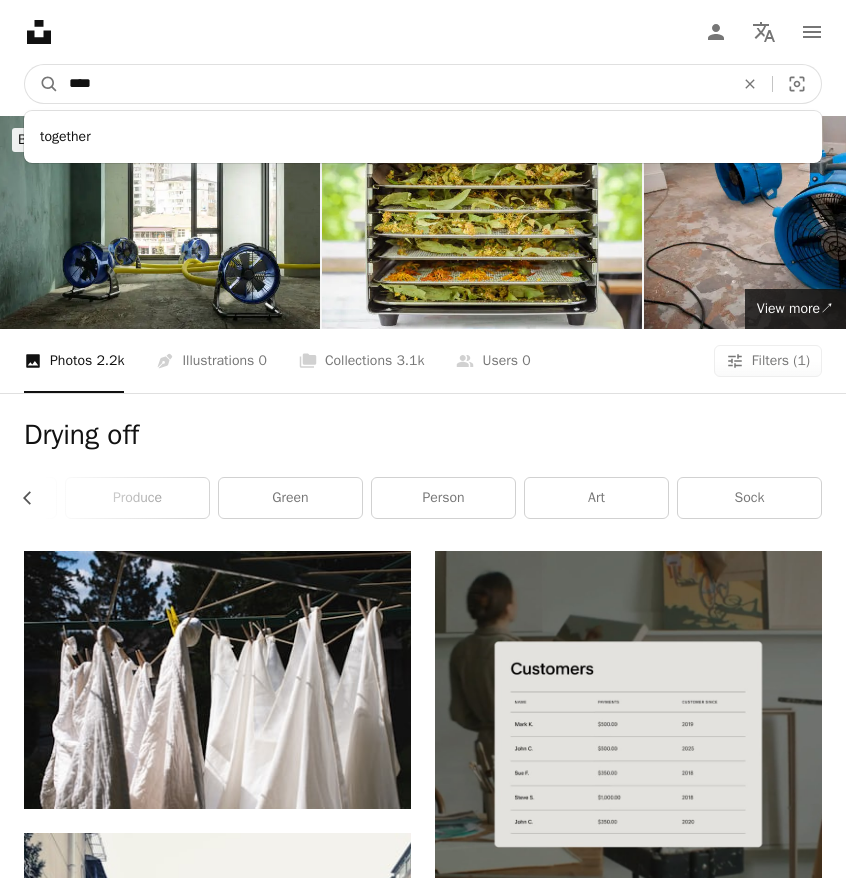 type on "*****" 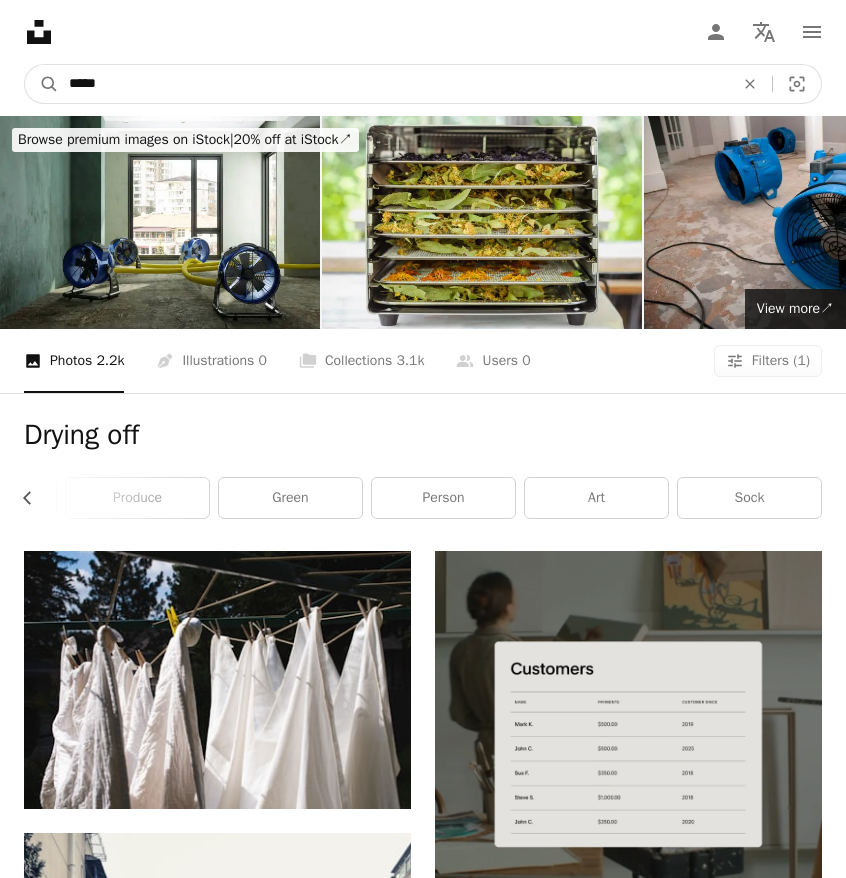 click on "A magnifying glass" at bounding box center [42, 84] 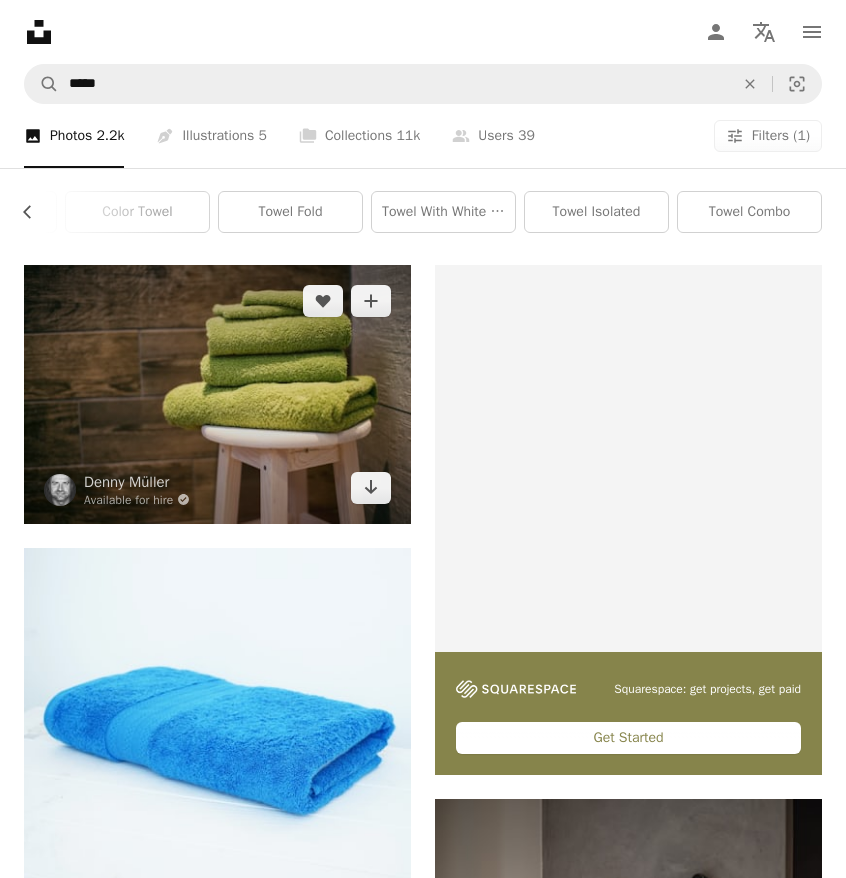 scroll, scrollTop: 0, scrollLeft: 0, axis: both 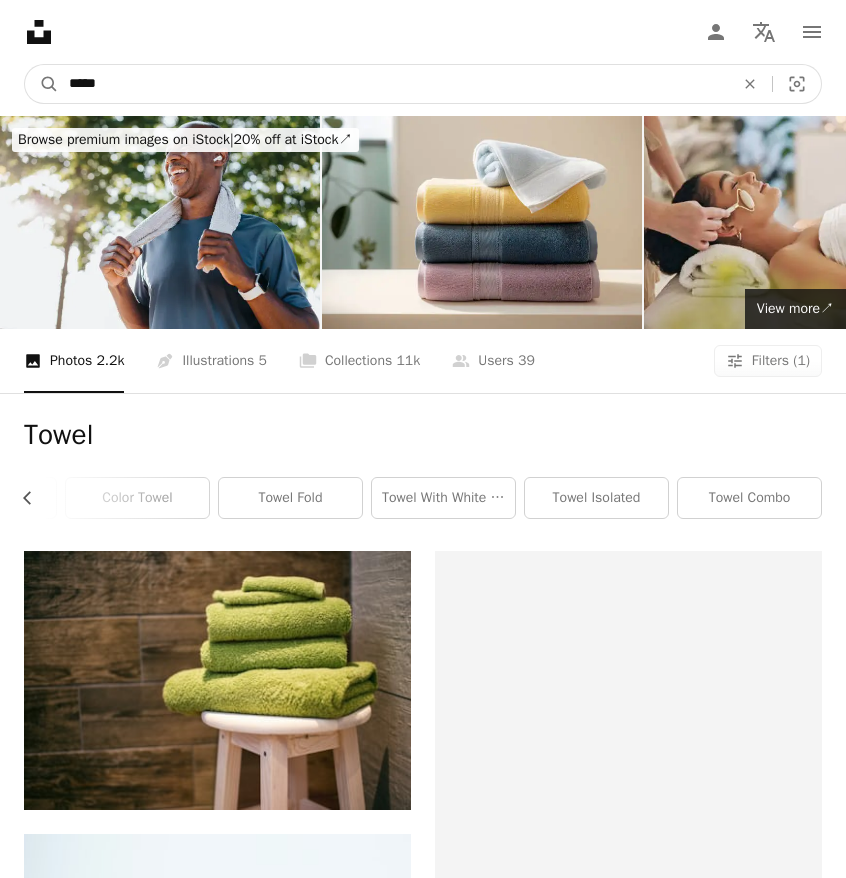 click on "*****" at bounding box center (393, 84) 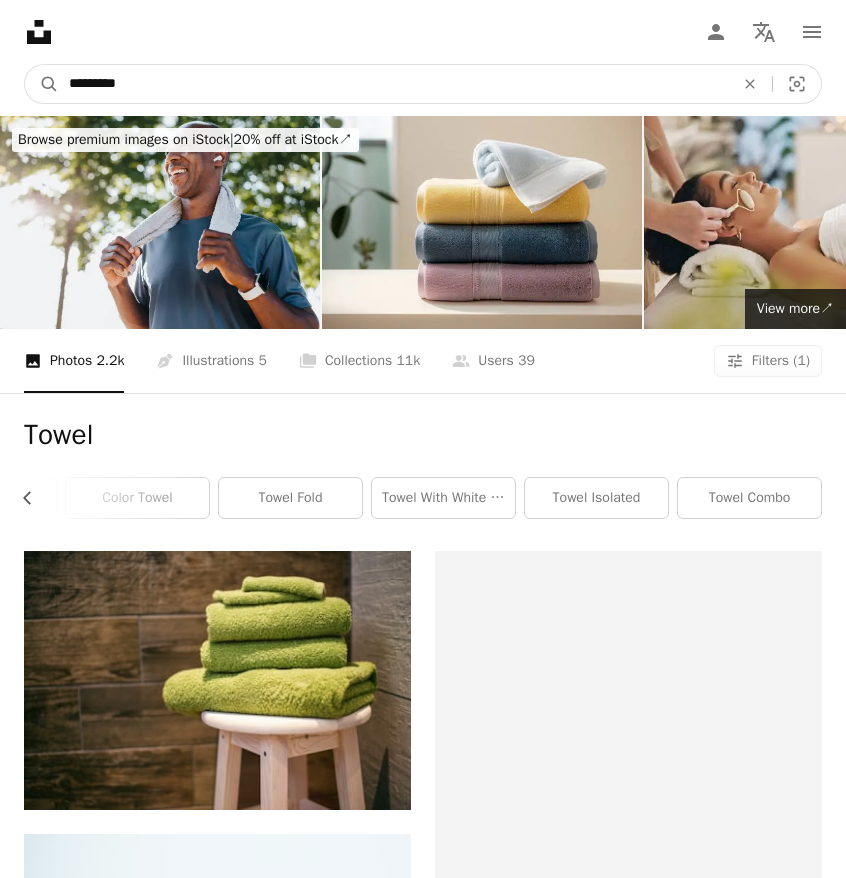 type on "**********" 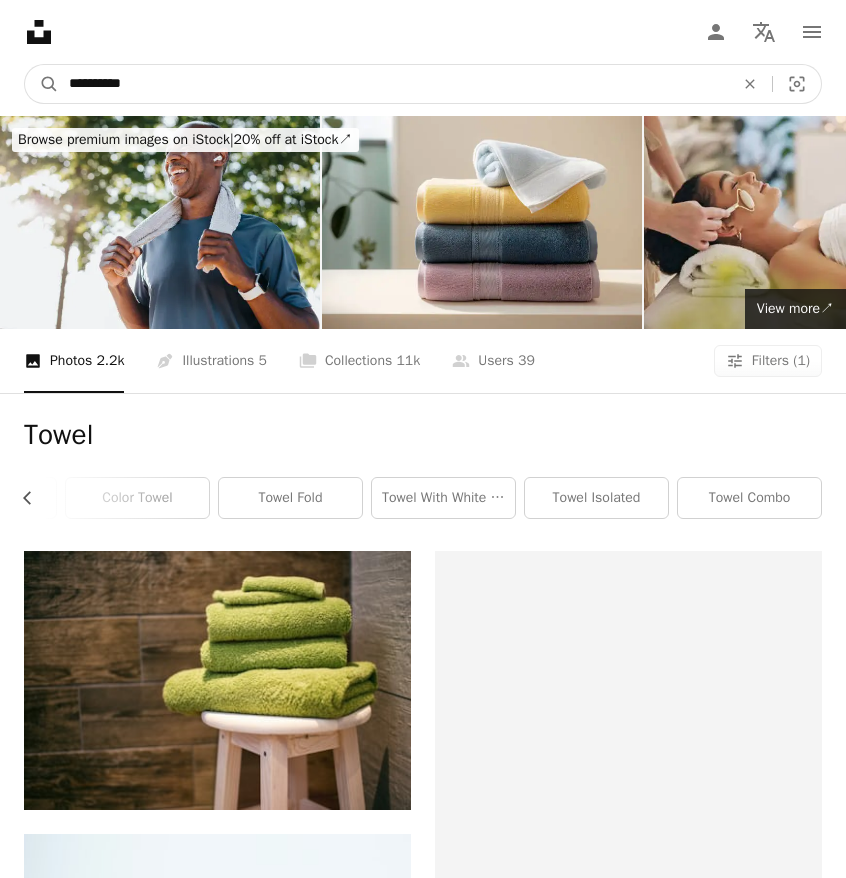 click on "A magnifying glass" at bounding box center [42, 84] 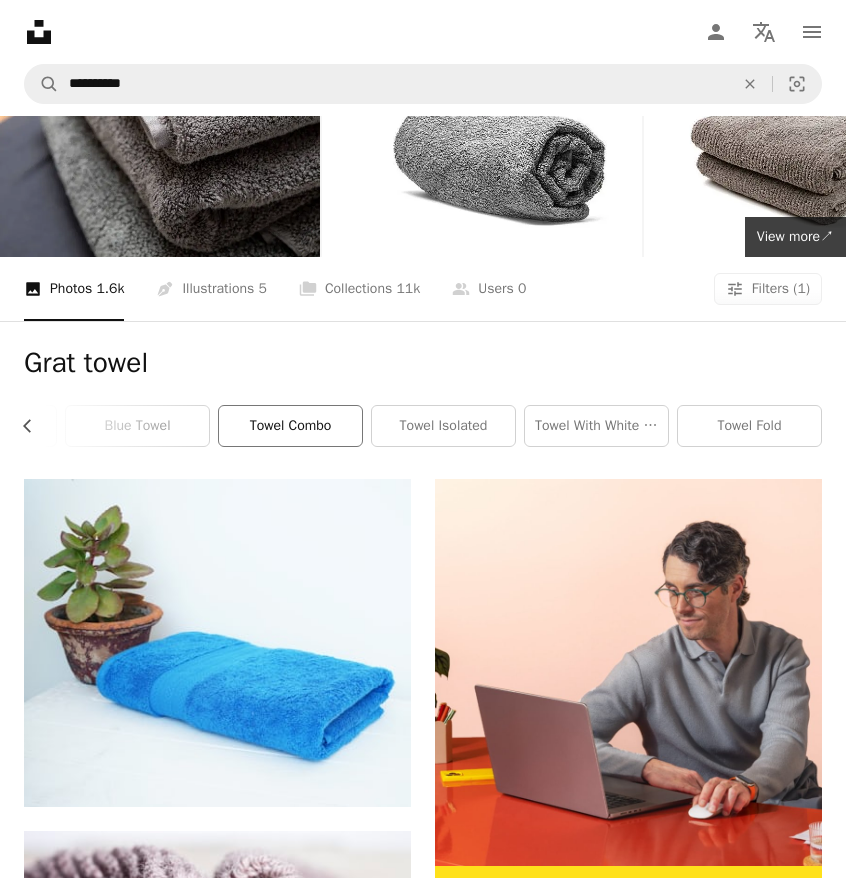scroll, scrollTop: 0, scrollLeft: 0, axis: both 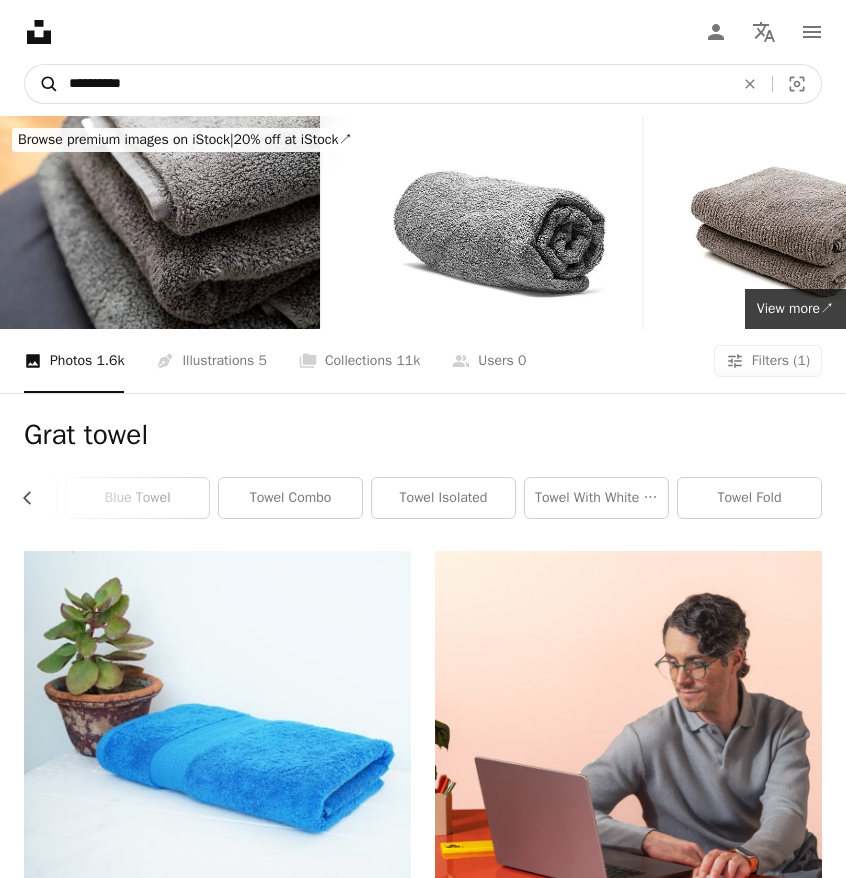 drag, startPoint x: 101, startPoint y: 79, endPoint x: 34, endPoint y: 78, distance: 67.00746 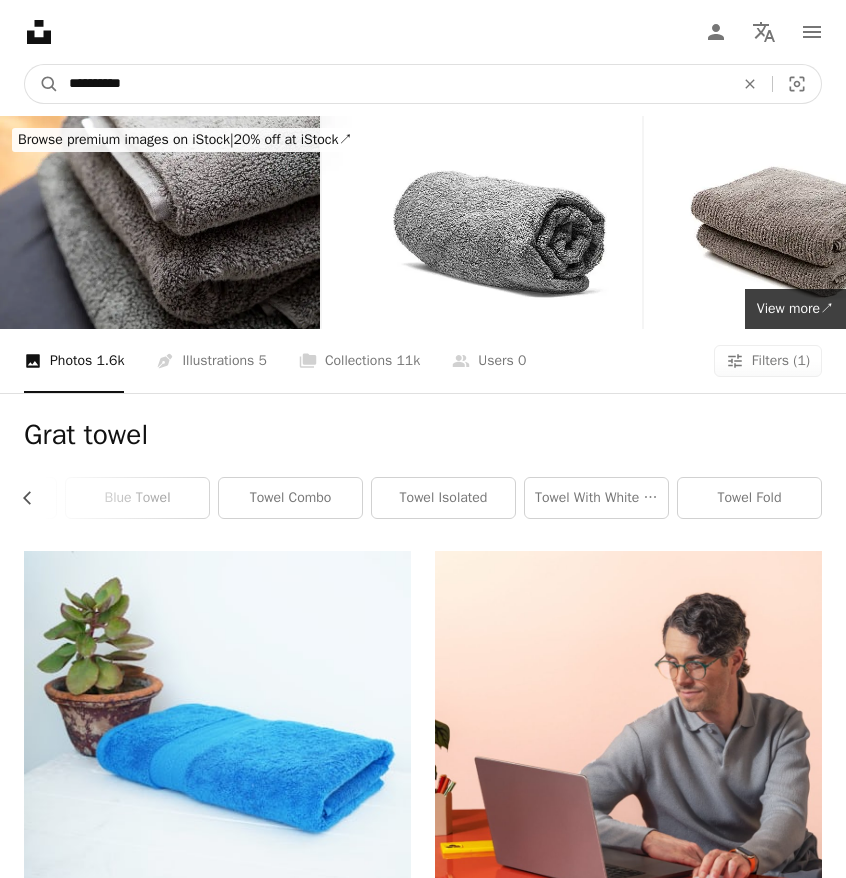 click on "**********" at bounding box center [393, 84] 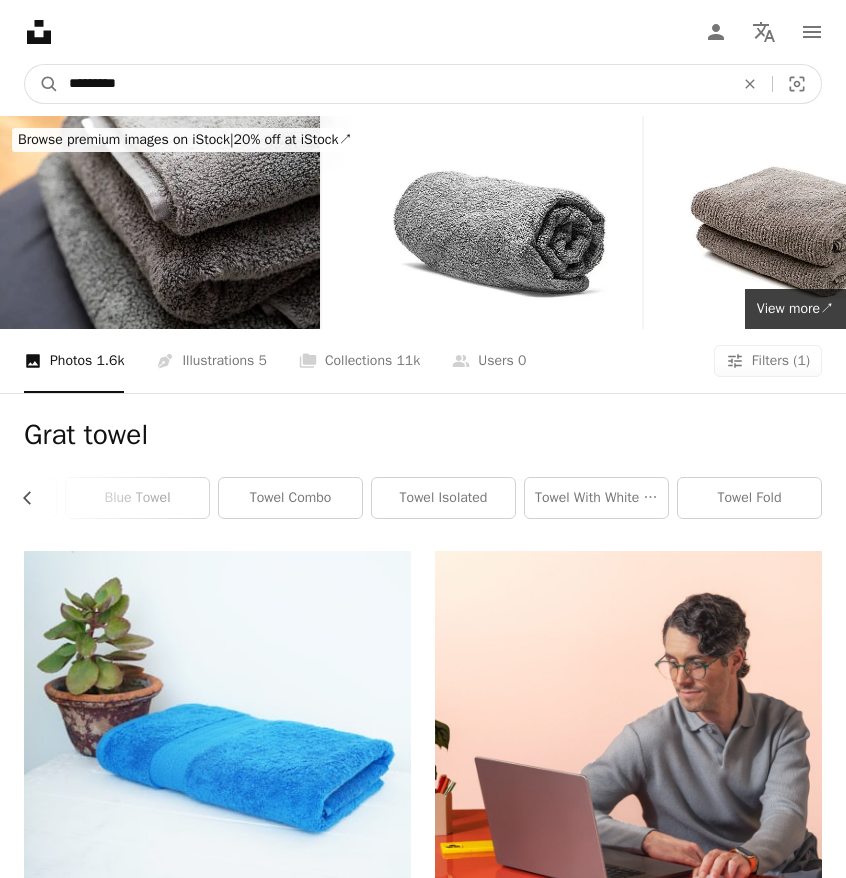 type on "**********" 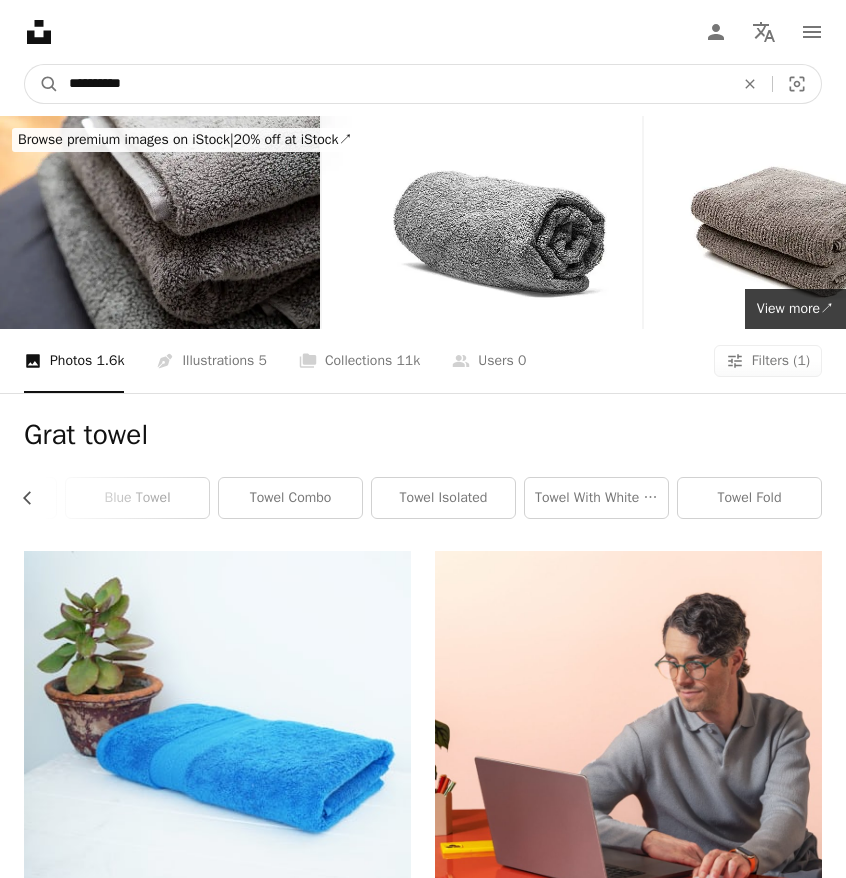 click on "A magnifying glass" at bounding box center (42, 84) 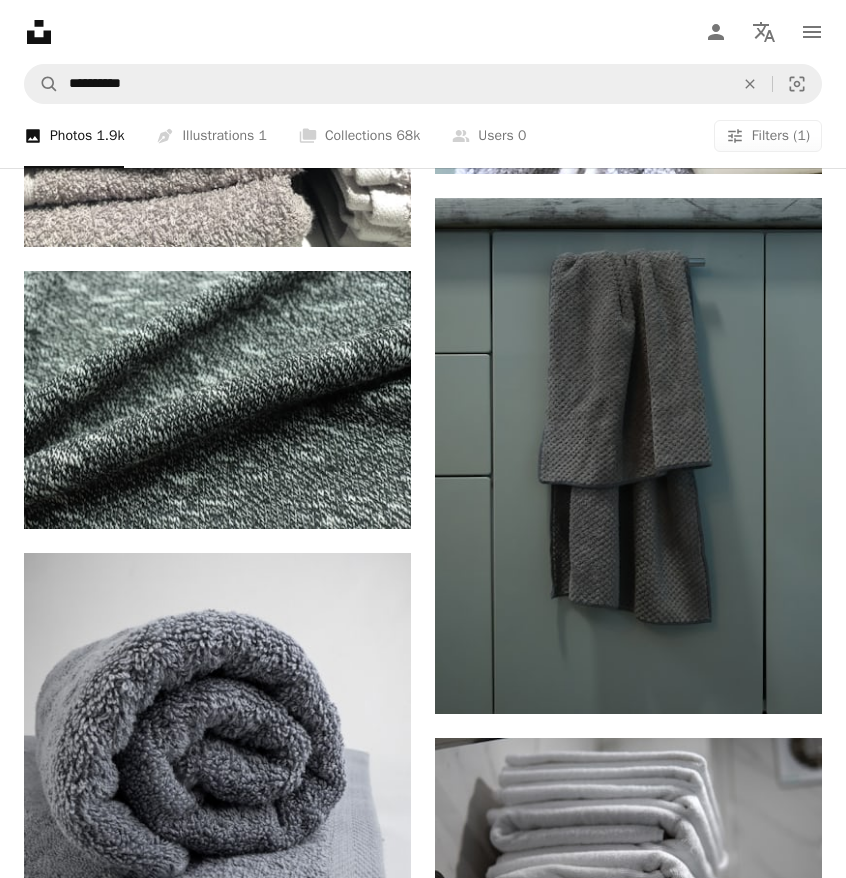 scroll, scrollTop: 1312, scrollLeft: 0, axis: vertical 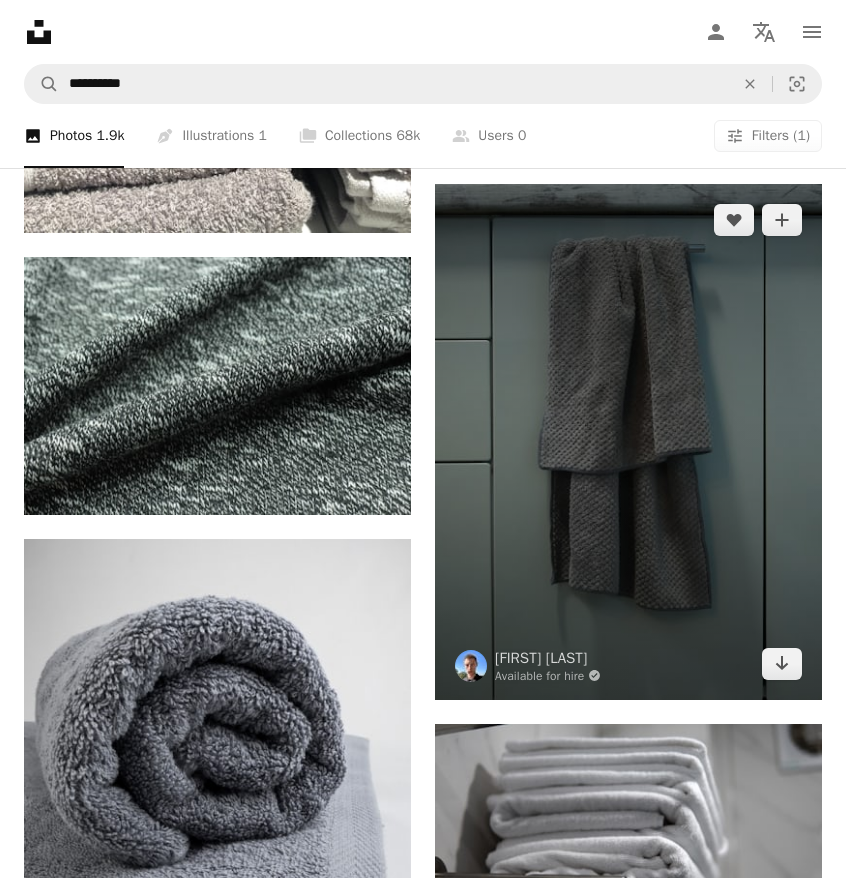 click at bounding box center [628, 442] 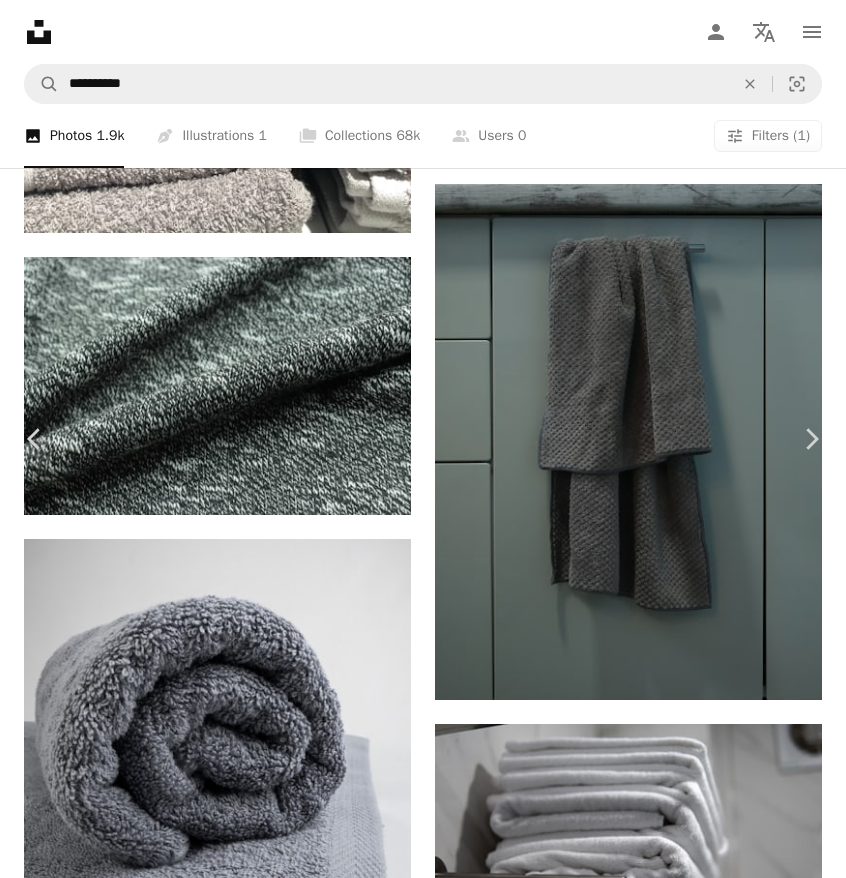 scroll, scrollTop: 0, scrollLeft: 0, axis: both 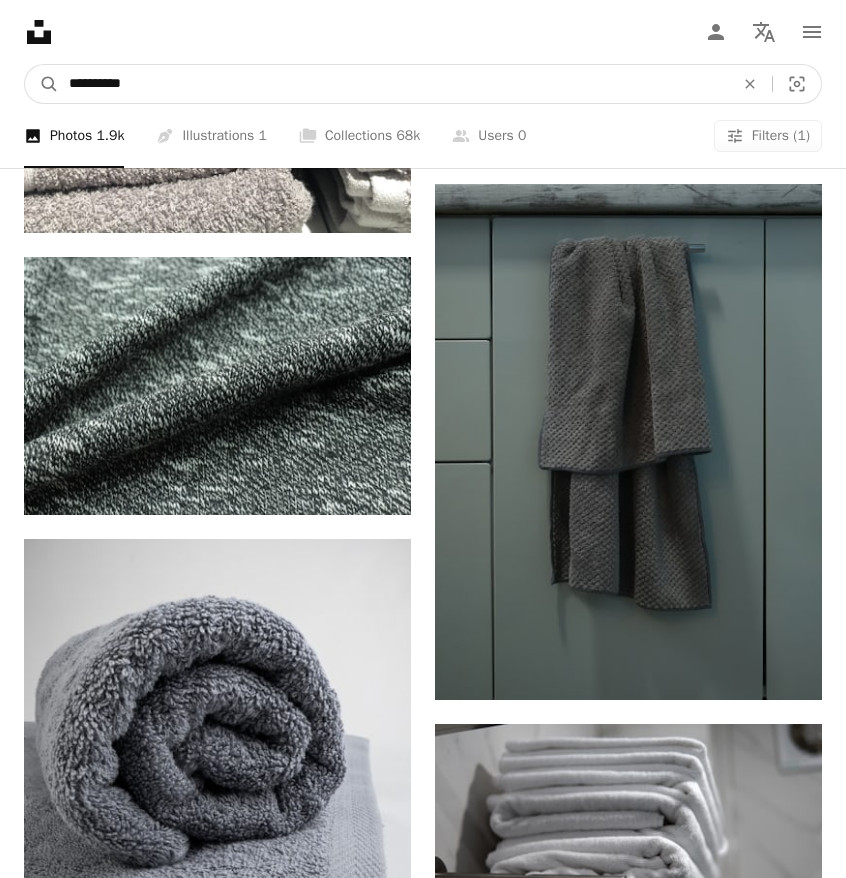 click on "**********" at bounding box center (393, 84) 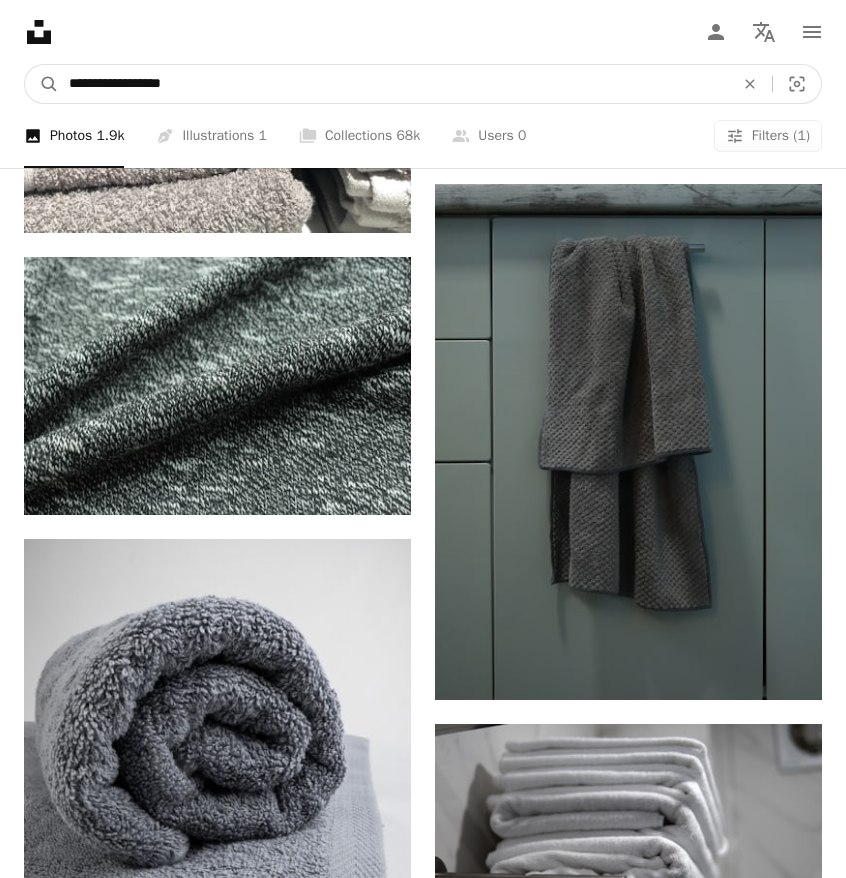 type on "**********" 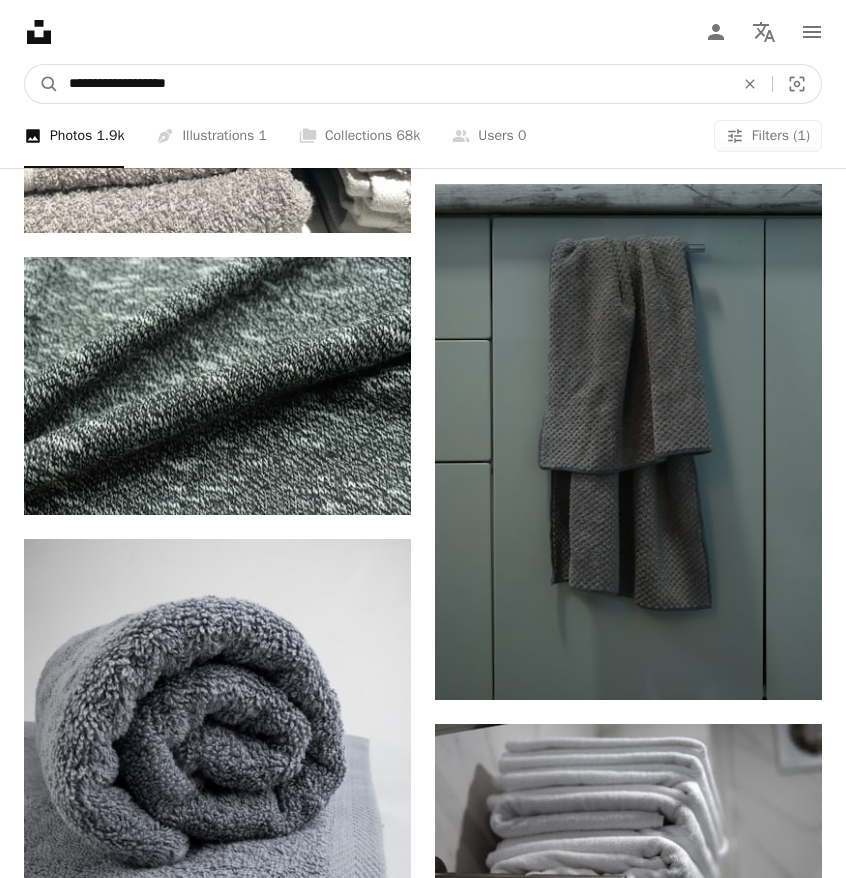 click on "A magnifying glass" at bounding box center (42, 84) 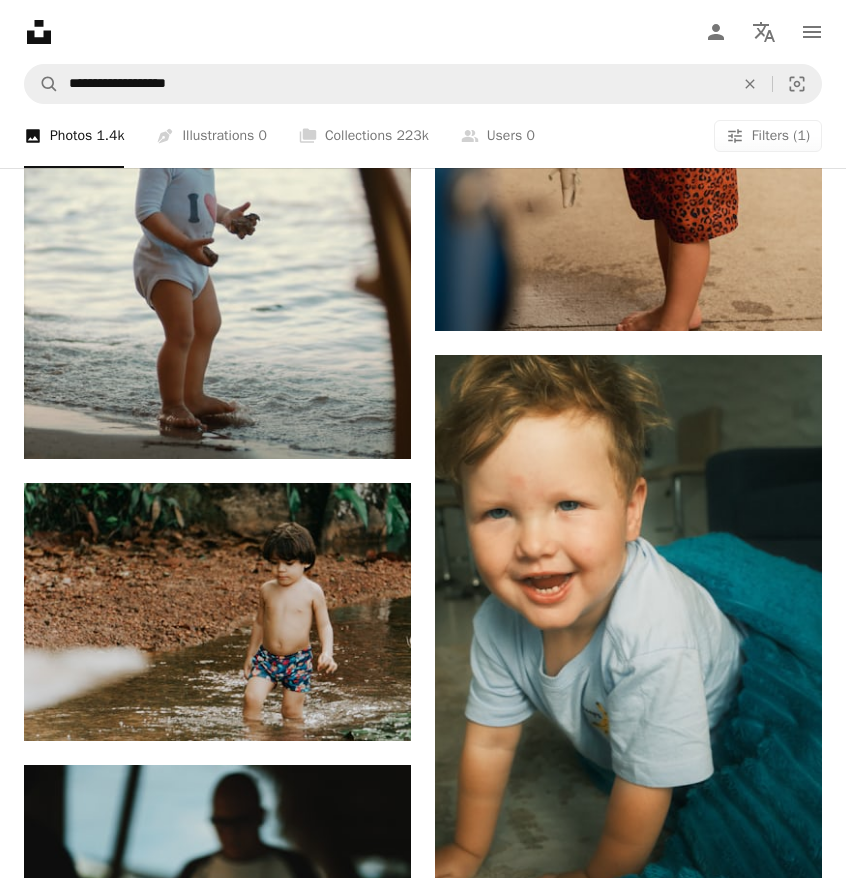 scroll, scrollTop: 3434, scrollLeft: 0, axis: vertical 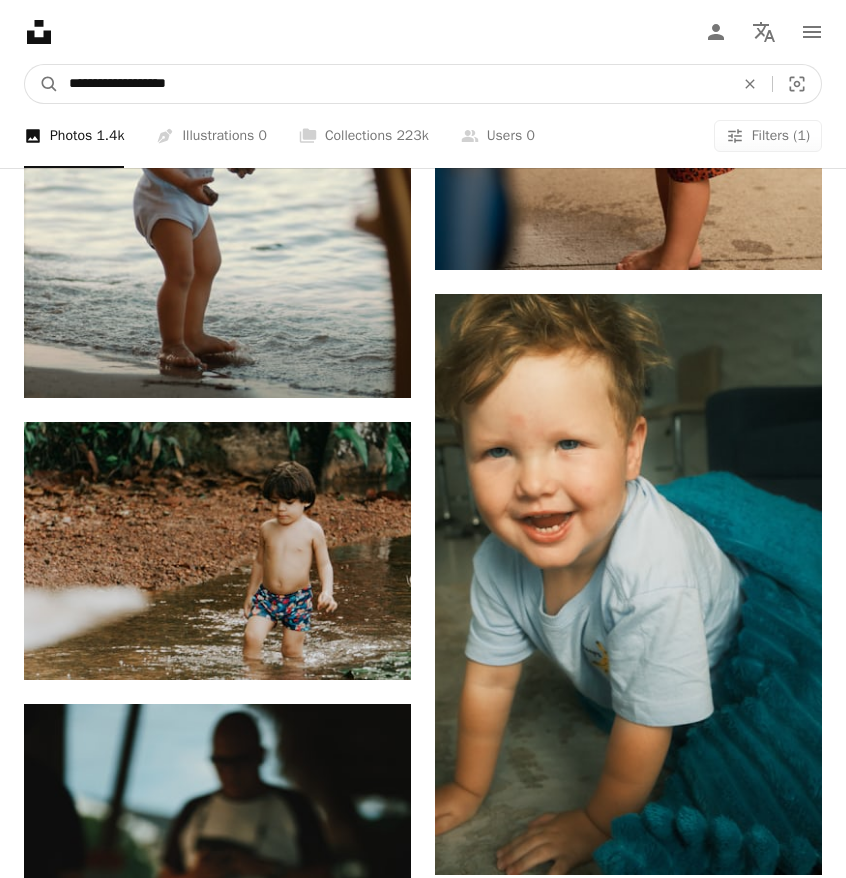 click on "**********" at bounding box center (393, 84) 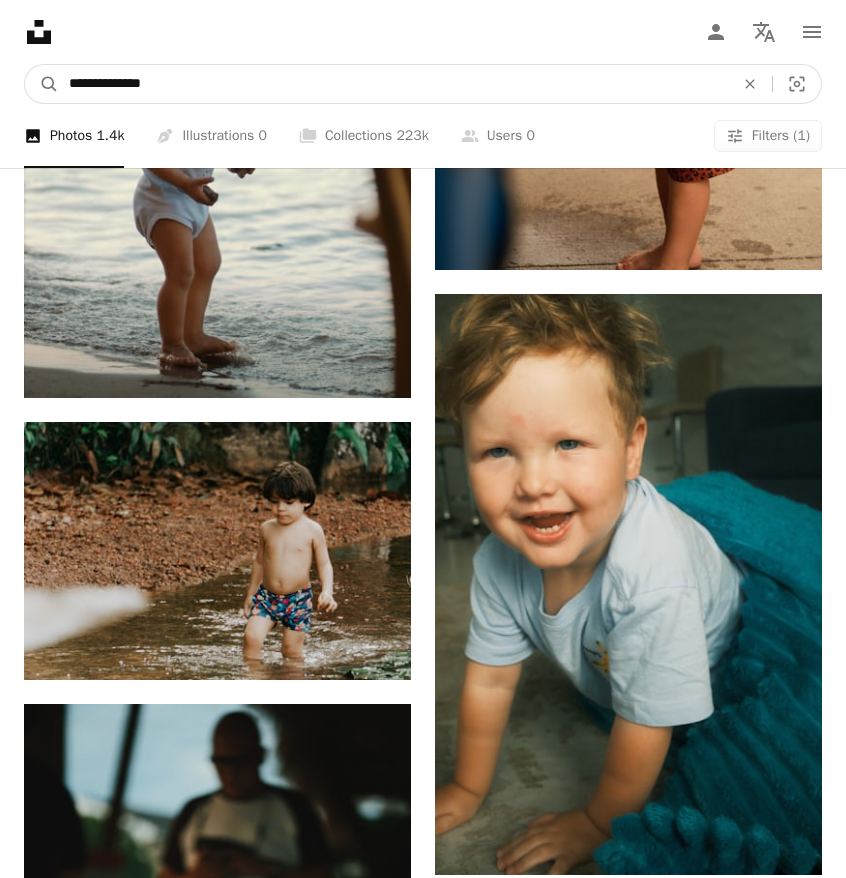 click on "A magnifying glass" at bounding box center [42, 84] 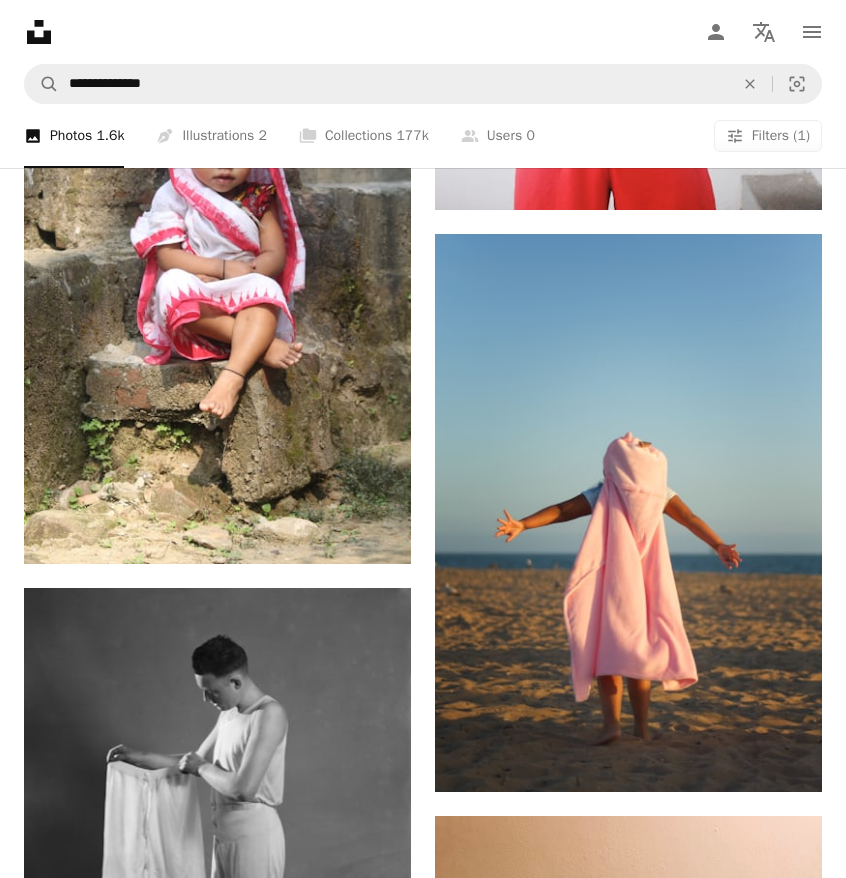 scroll, scrollTop: 2631, scrollLeft: 0, axis: vertical 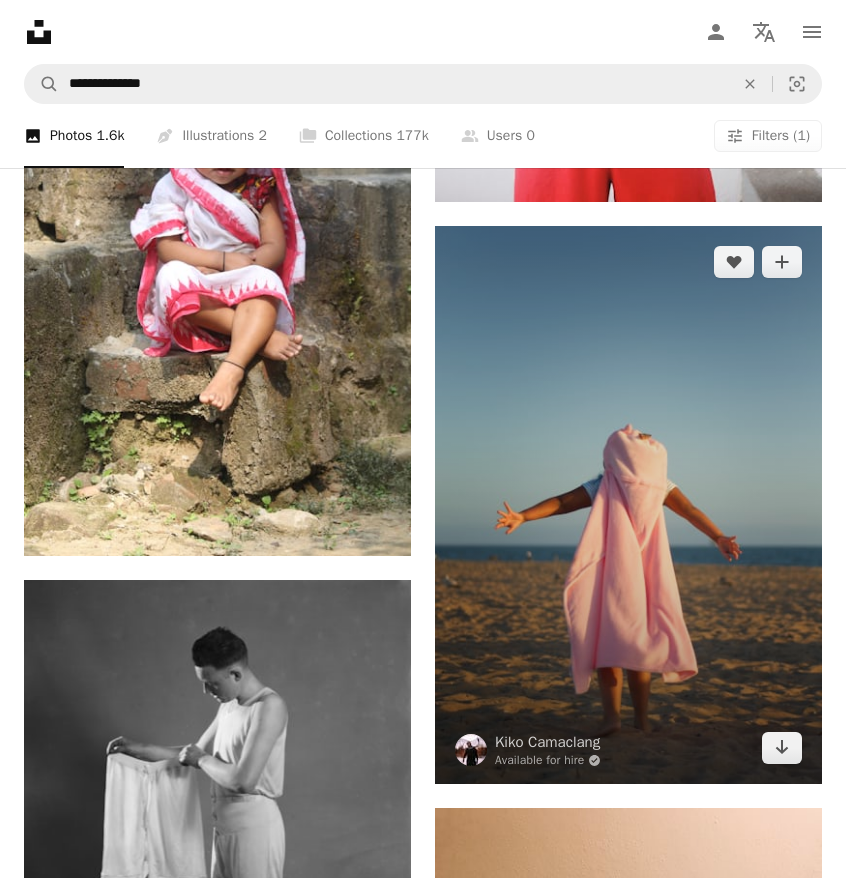 click at bounding box center (628, 505) 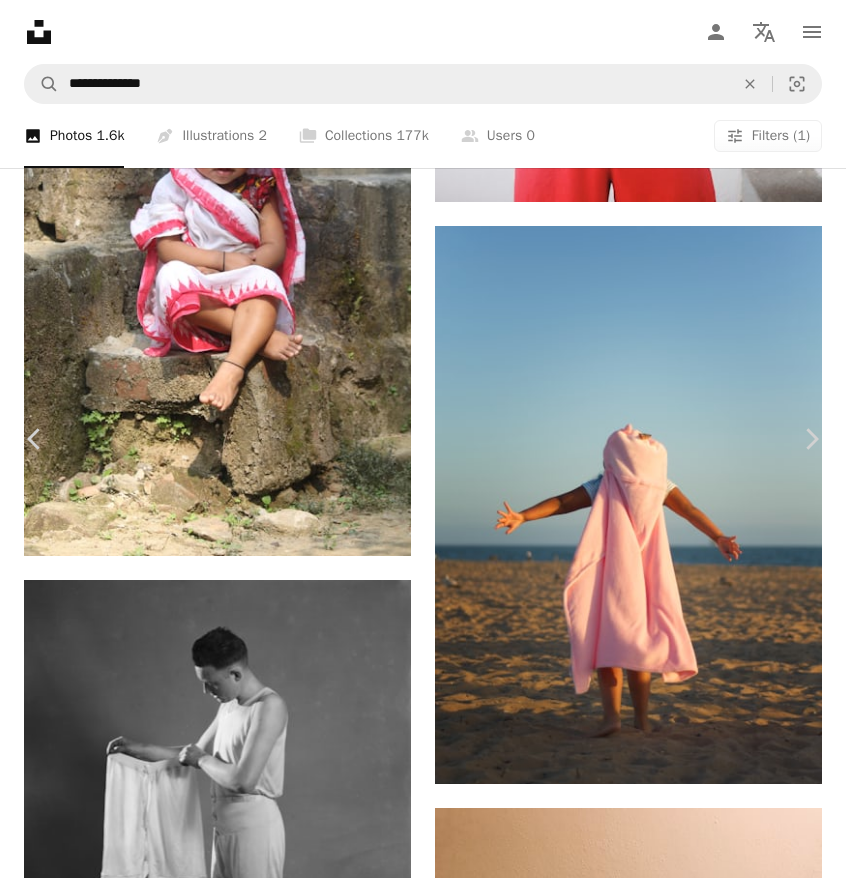 scroll, scrollTop: 240, scrollLeft: 0, axis: vertical 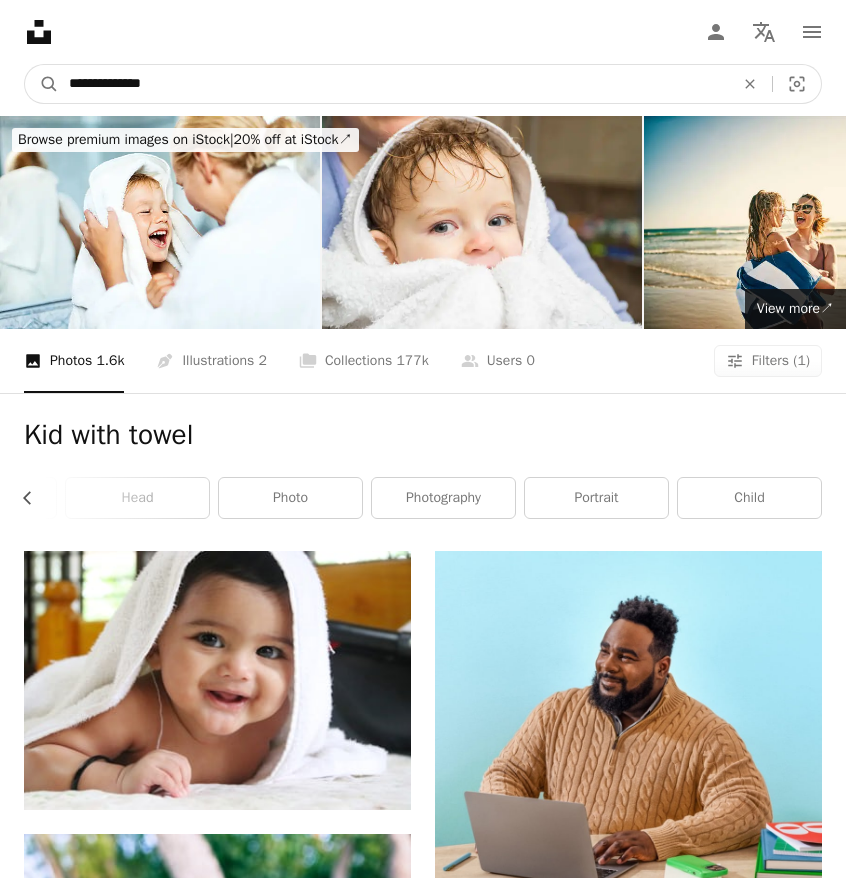 click on "**********" at bounding box center (393, 84) 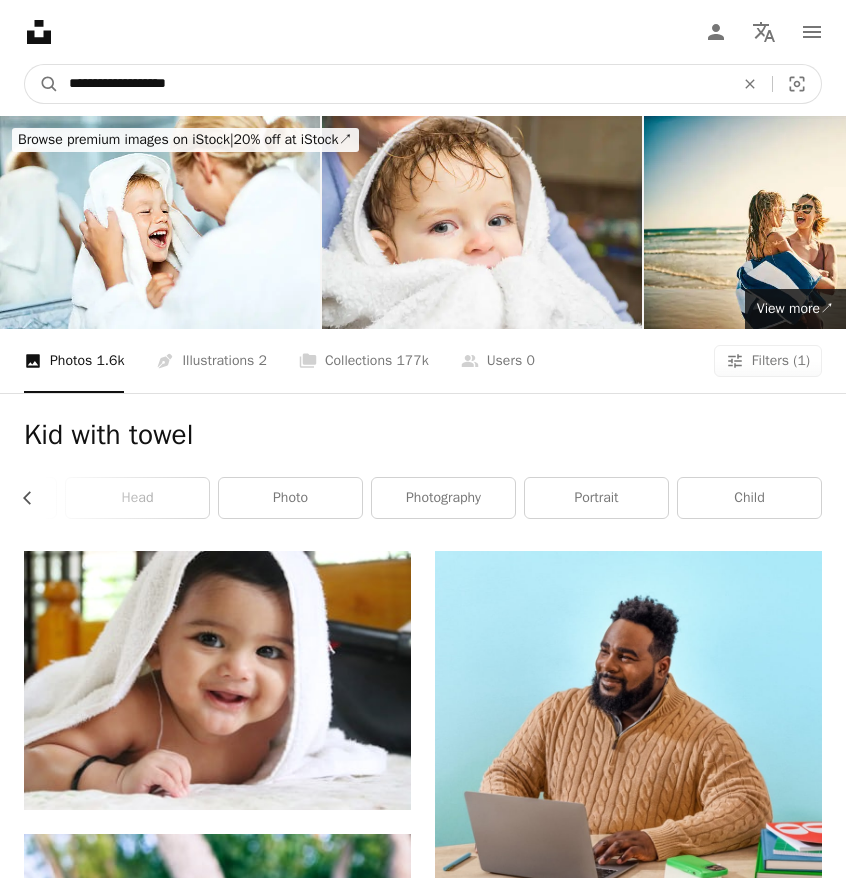 type on "**********" 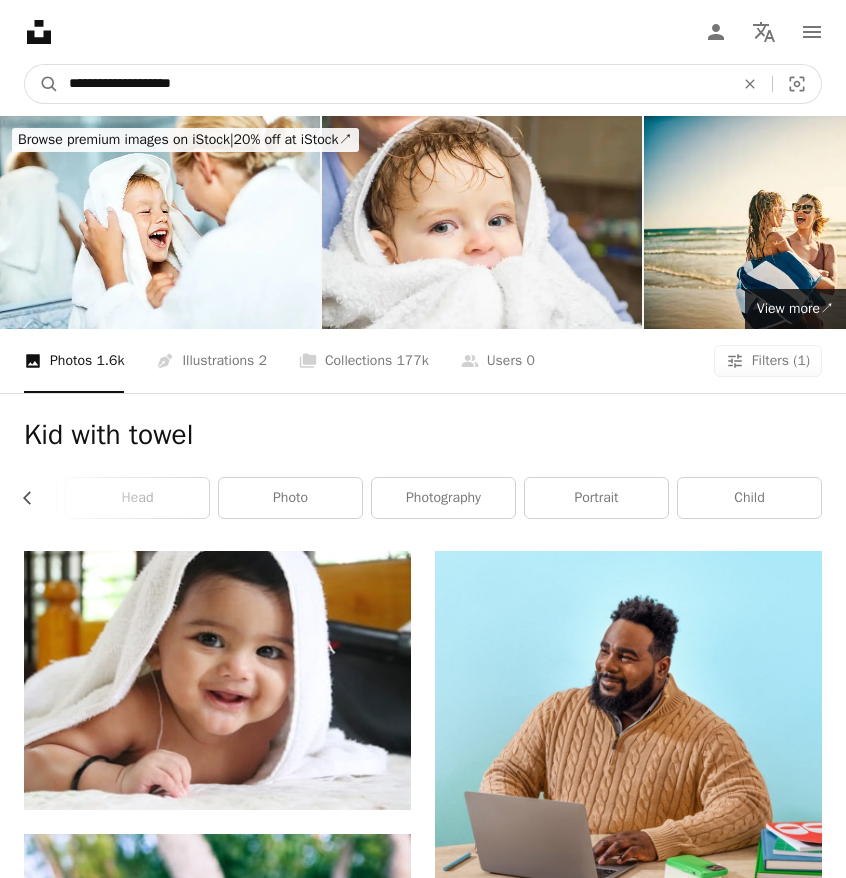 click on "A magnifying glass" at bounding box center [42, 84] 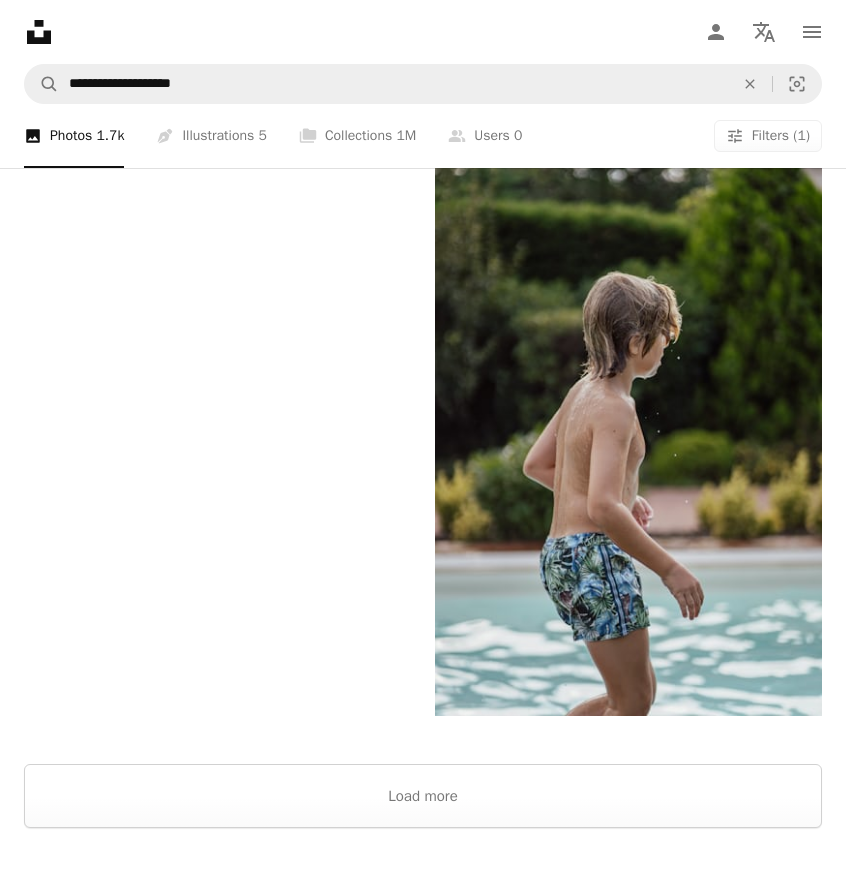 scroll, scrollTop: 4800, scrollLeft: 0, axis: vertical 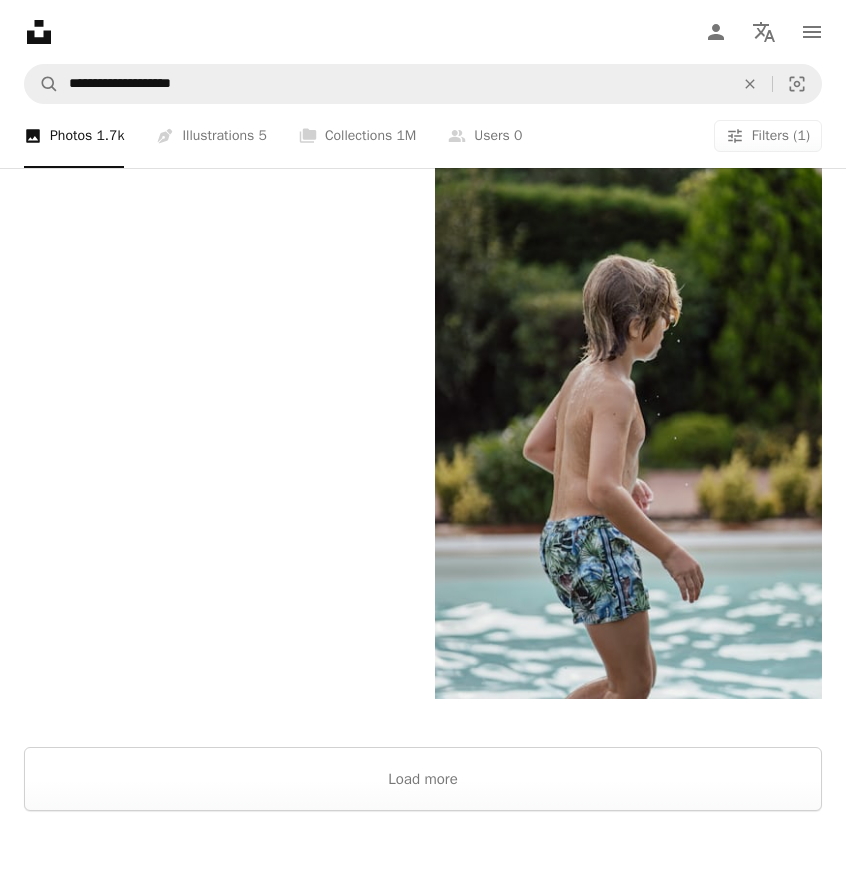 click at bounding box center [423, 863] 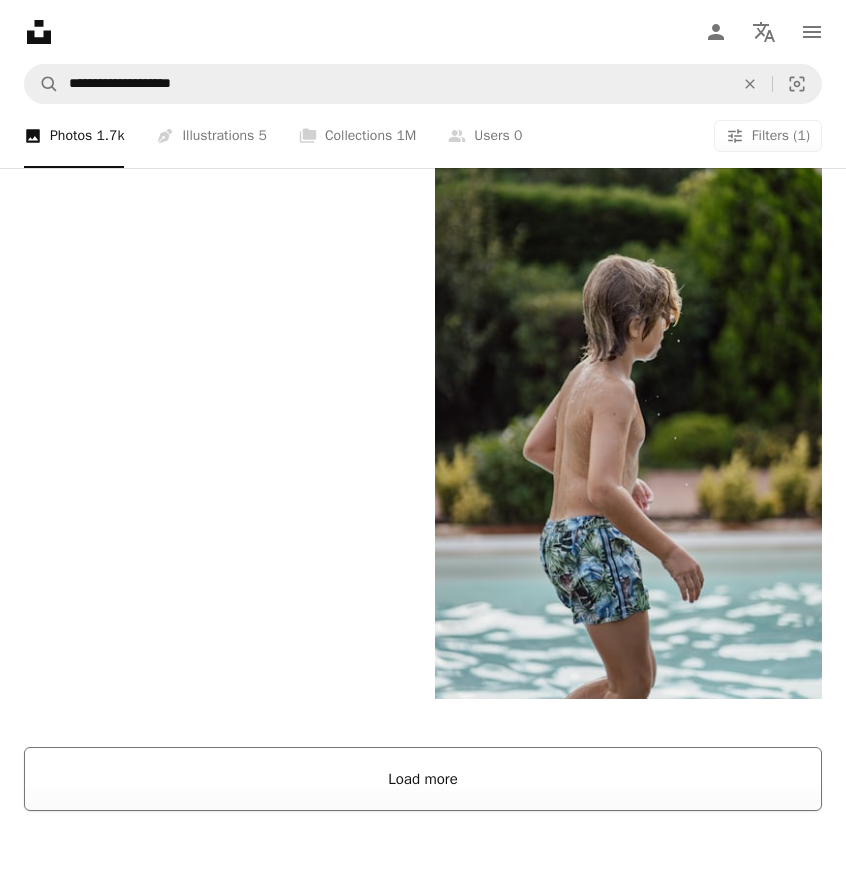 click on "Load more" at bounding box center [423, 779] 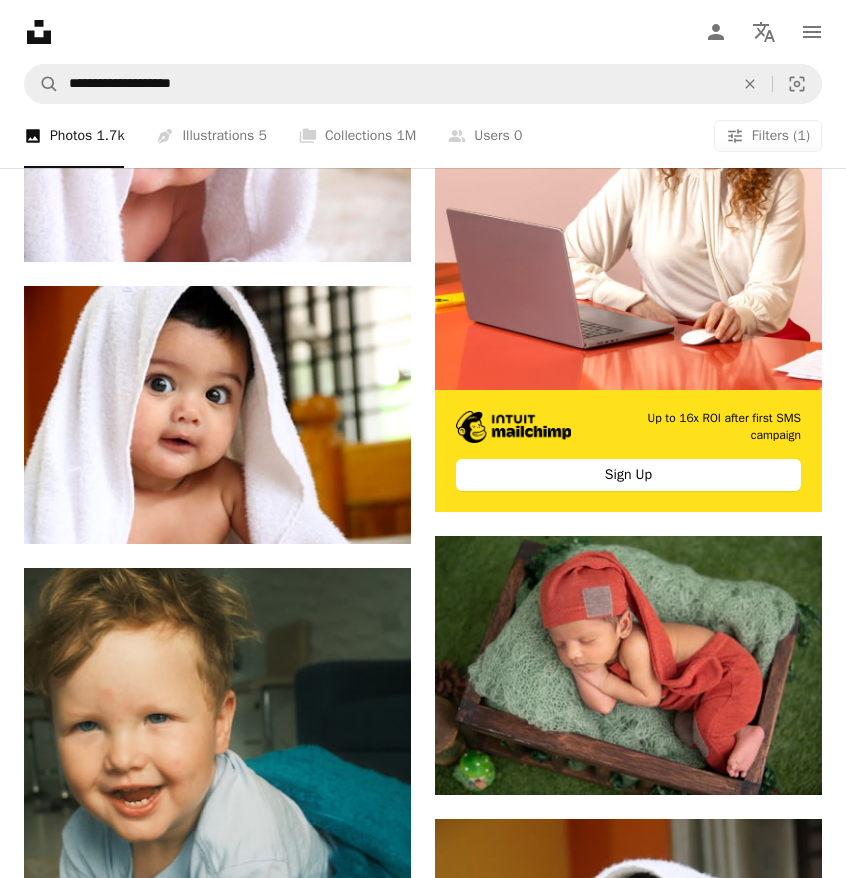 scroll, scrollTop: 468, scrollLeft: 0, axis: vertical 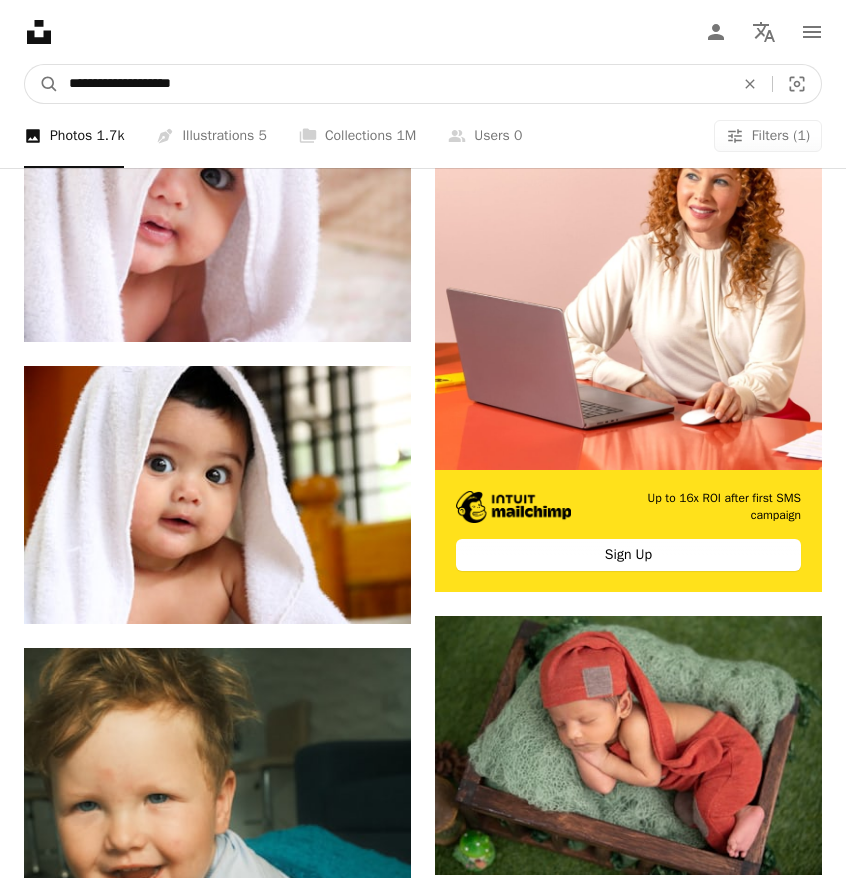 click on "**********" at bounding box center [393, 84] 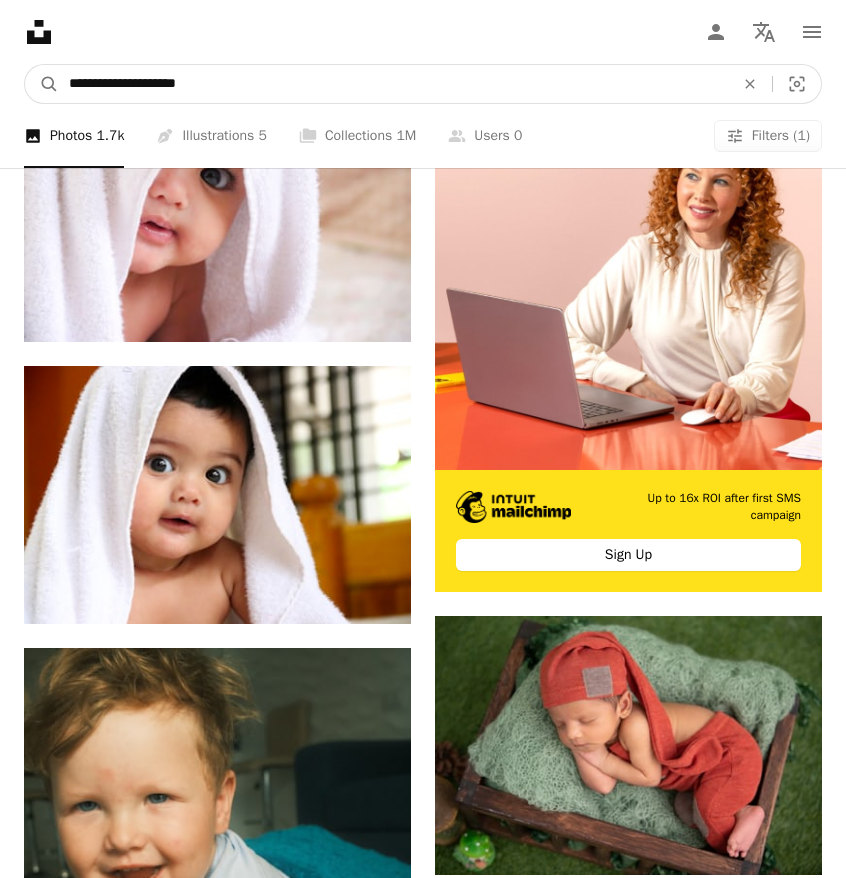 click on "A magnifying glass" at bounding box center [42, 84] 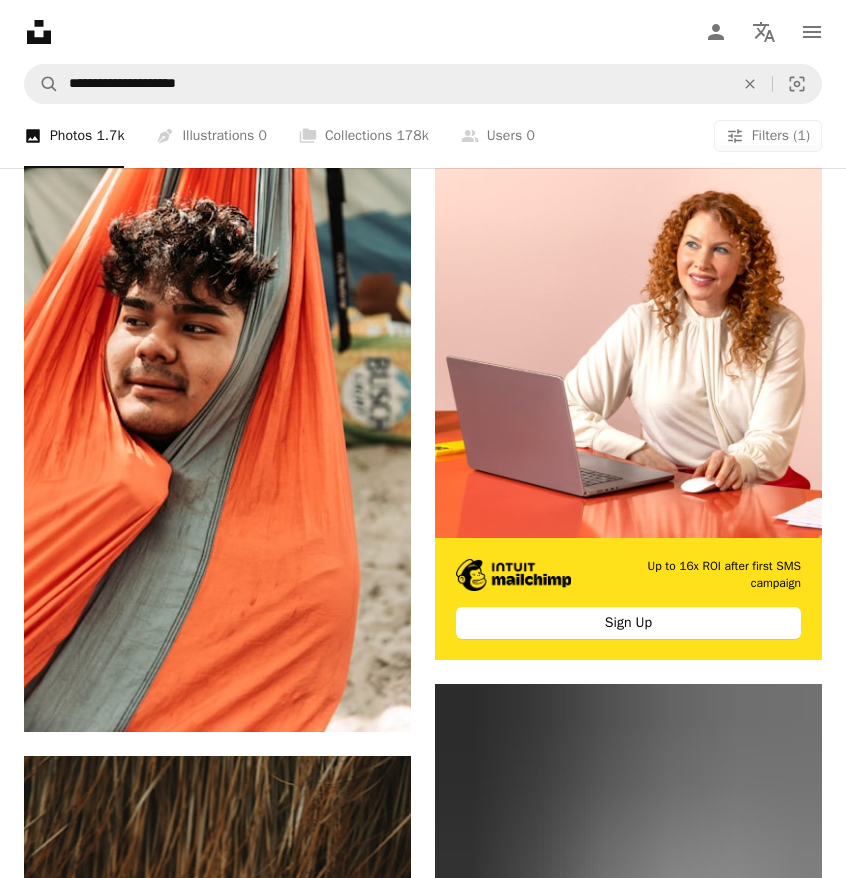 scroll, scrollTop: 0, scrollLeft: 0, axis: both 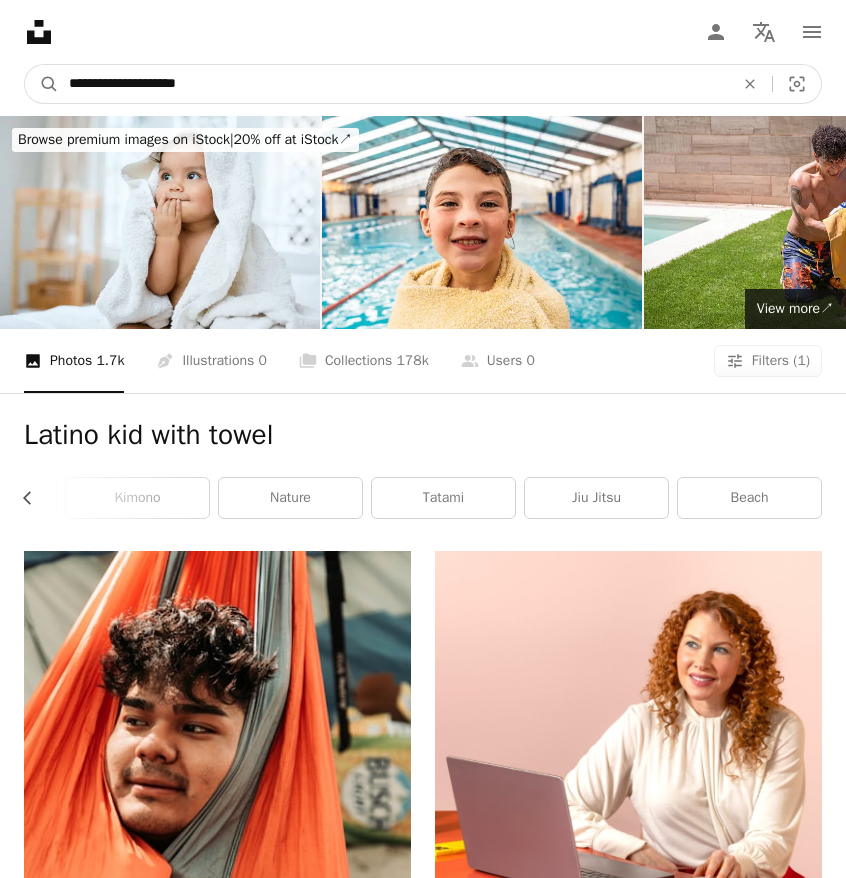 click on "**********" at bounding box center [393, 84] 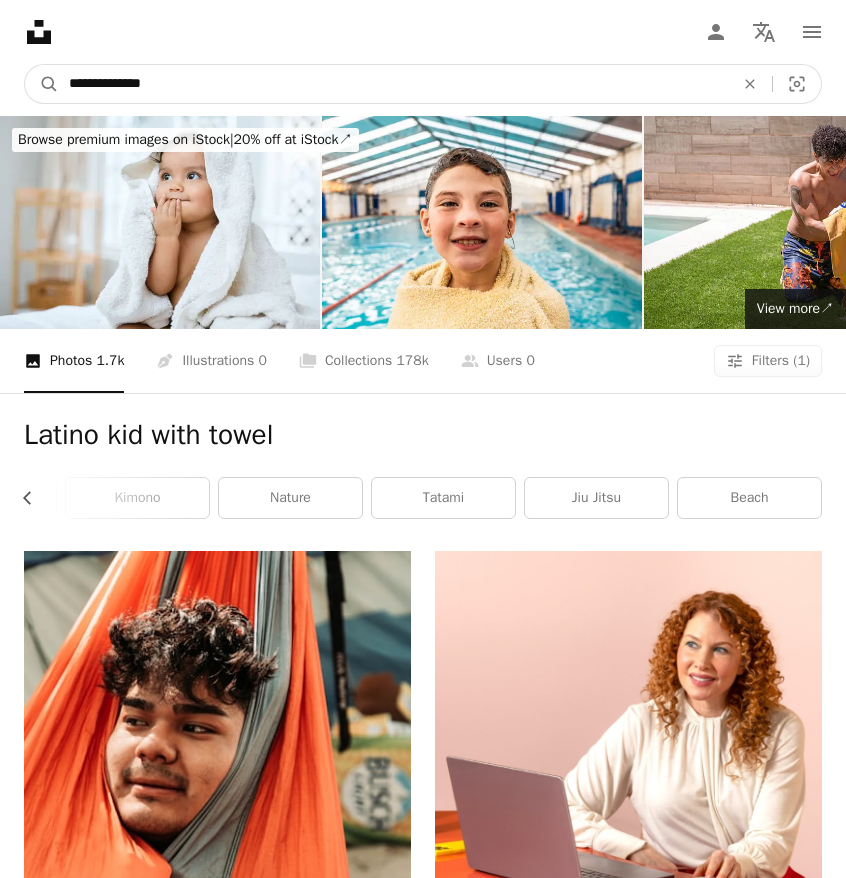 type on "**********" 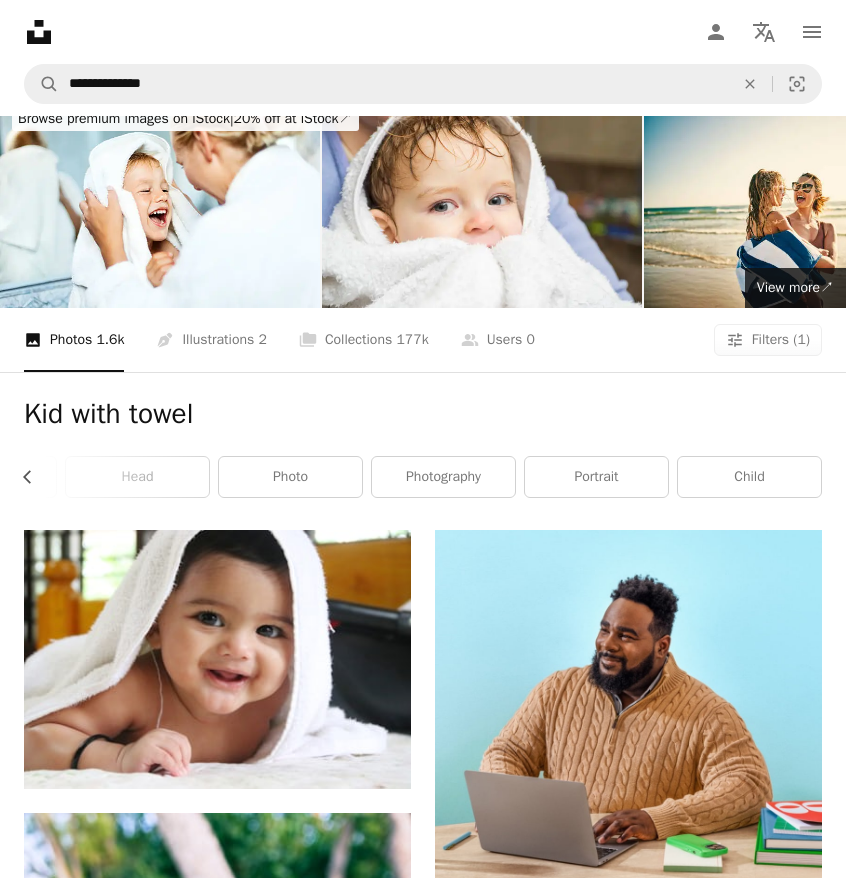 scroll, scrollTop: 0, scrollLeft: 0, axis: both 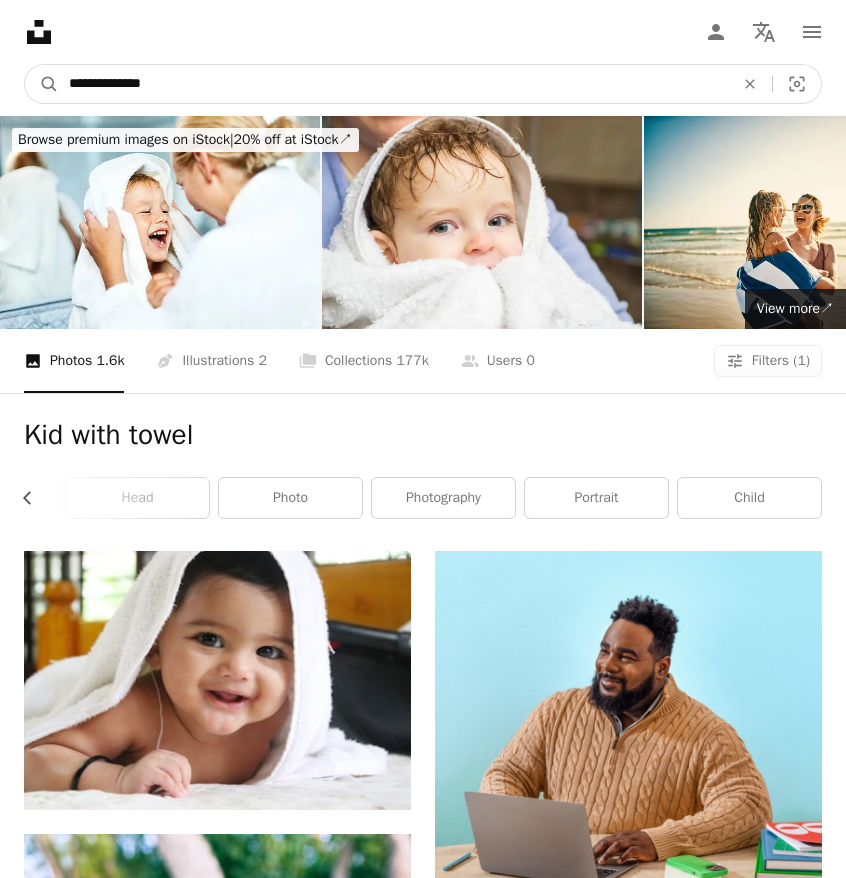 click on "**********" at bounding box center [393, 84] 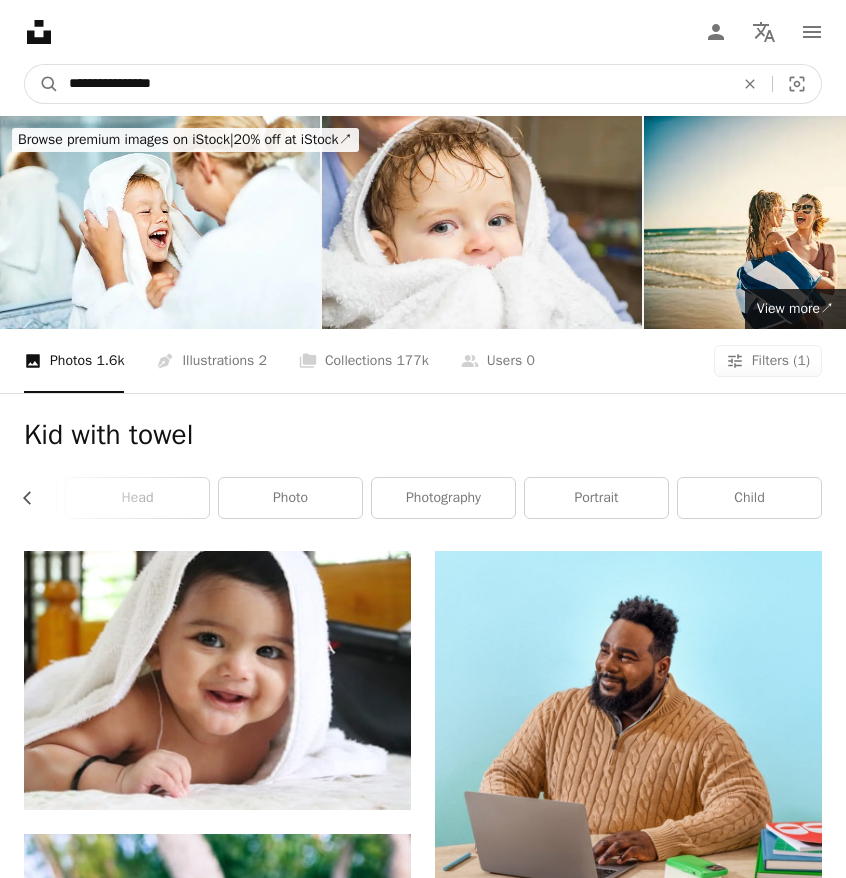 type on "**********" 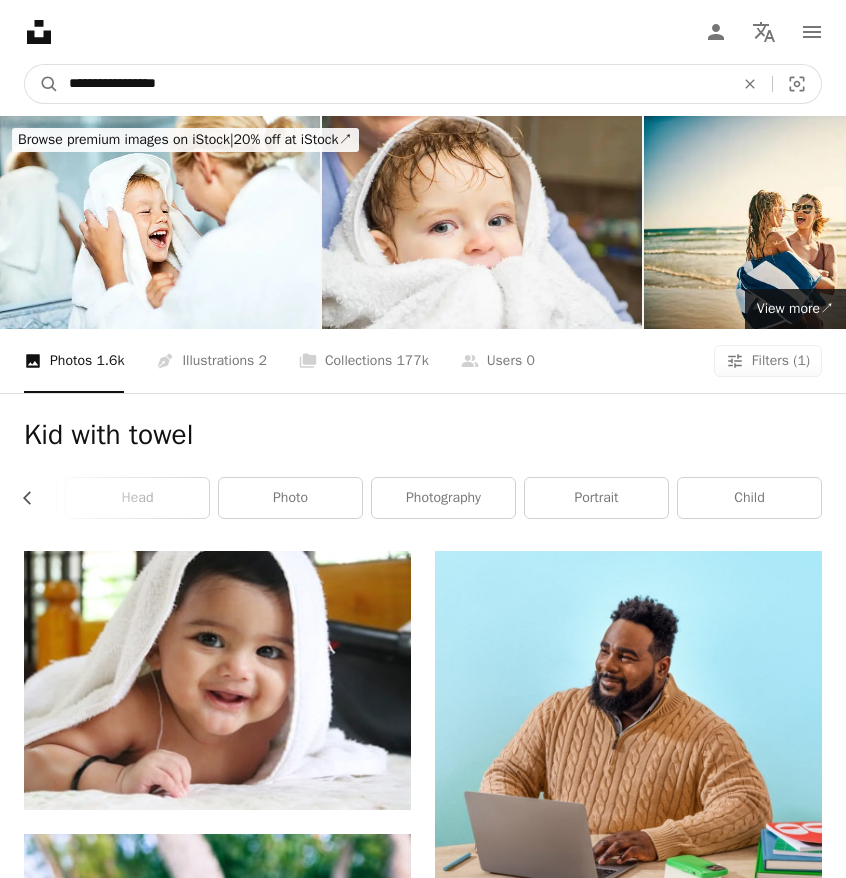 click on "A magnifying glass" at bounding box center [42, 84] 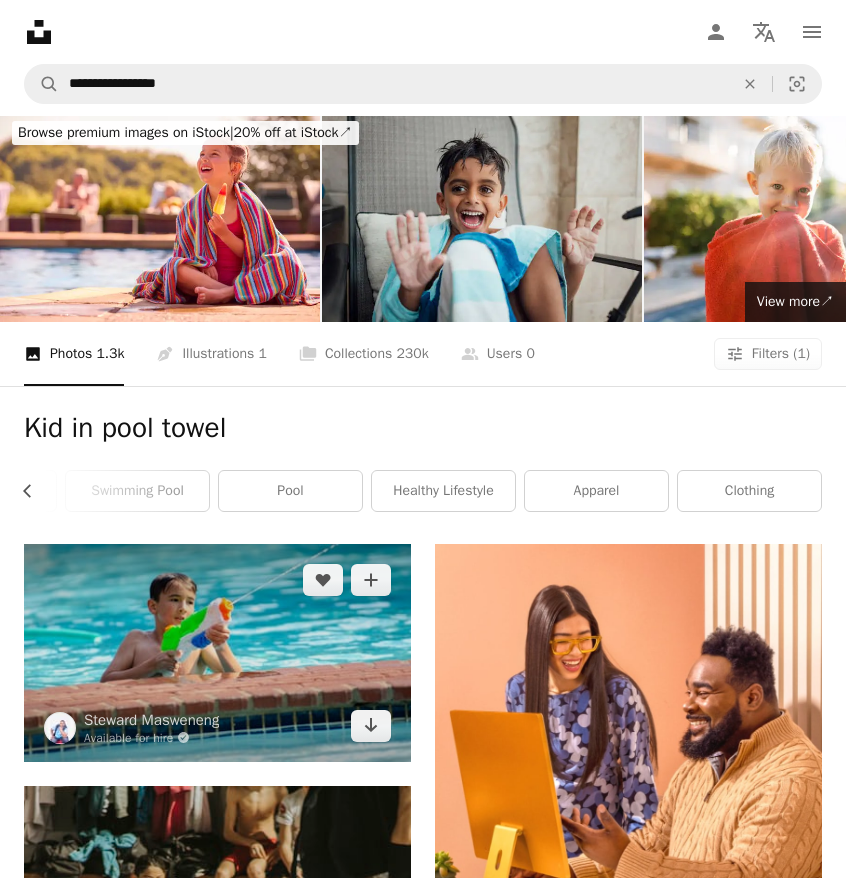 scroll, scrollTop: 0, scrollLeft: 0, axis: both 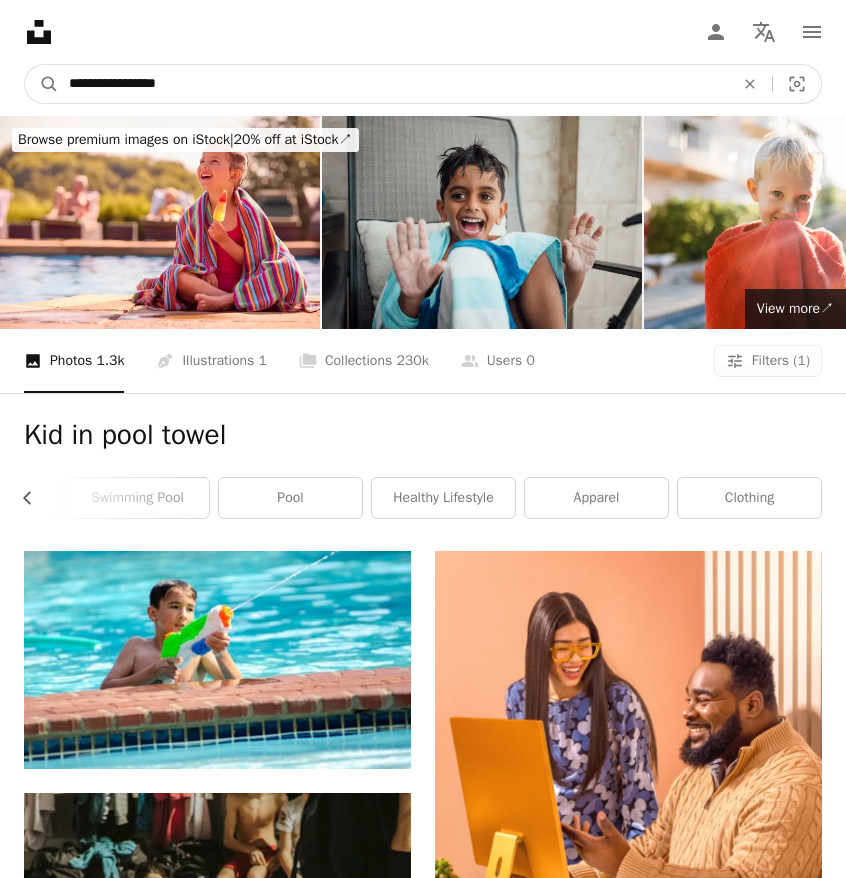 click on "**********" at bounding box center (393, 84) 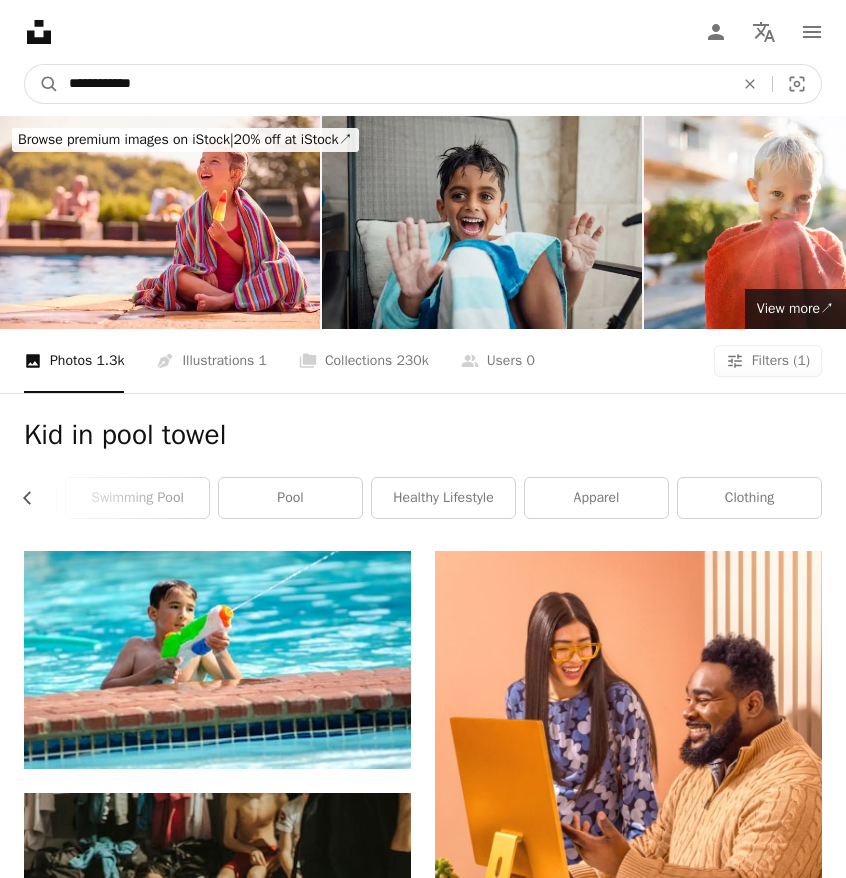 click on "A magnifying glass" at bounding box center (42, 84) 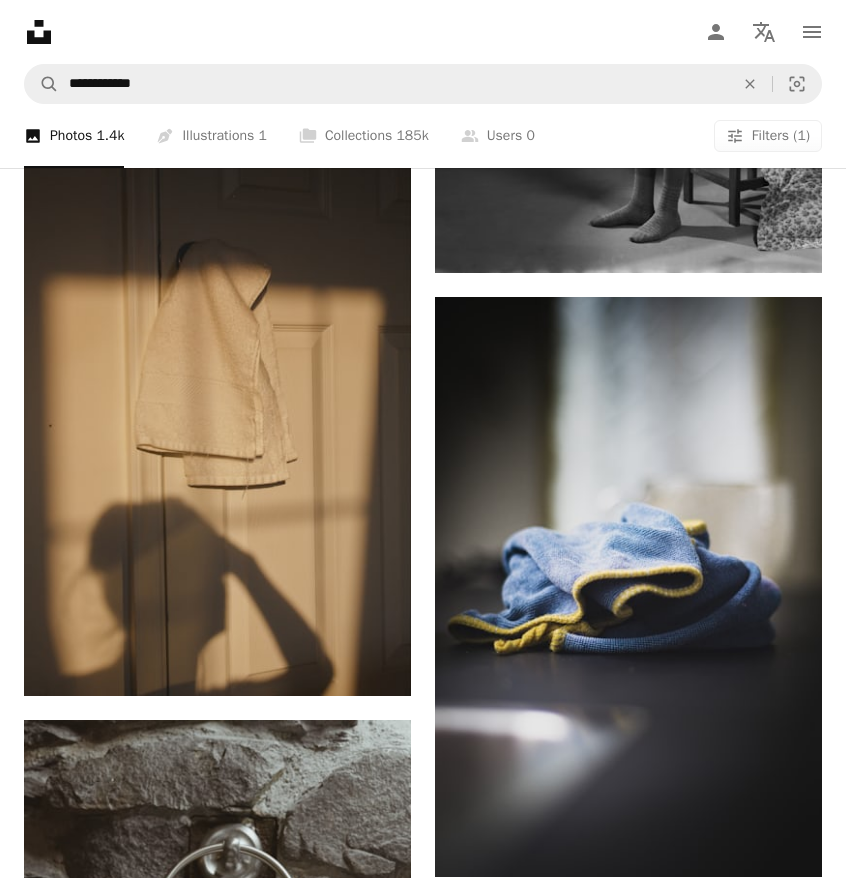 scroll, scrollTop: 3684, scrollLeft: 0, axis: vertical 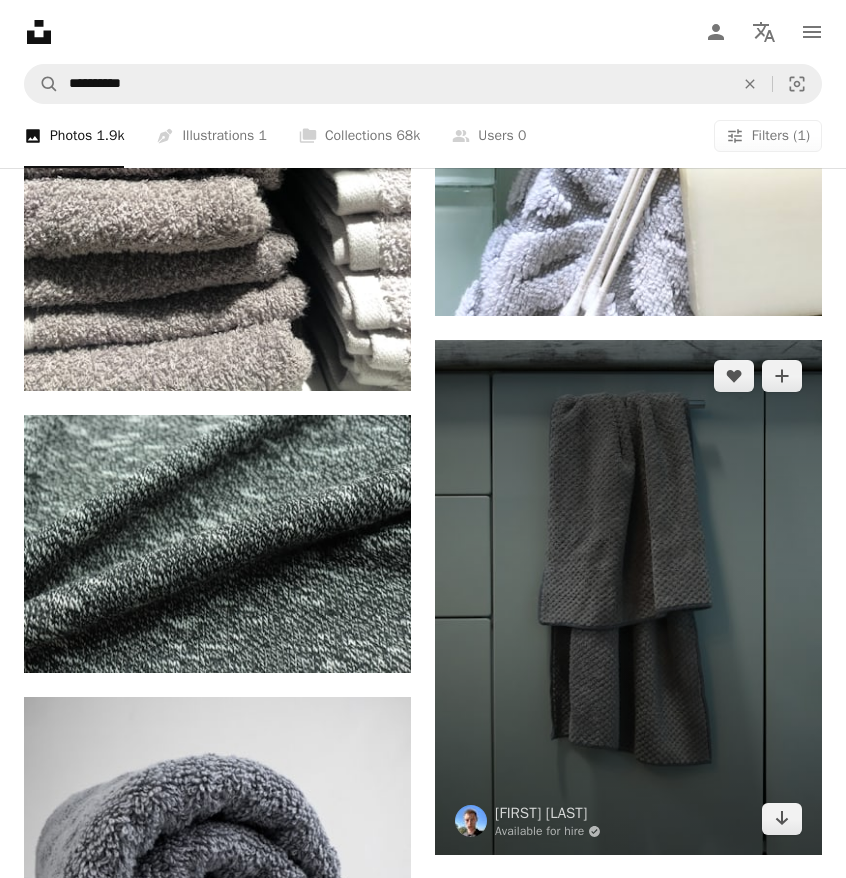 click at bounding box center (628, 598) 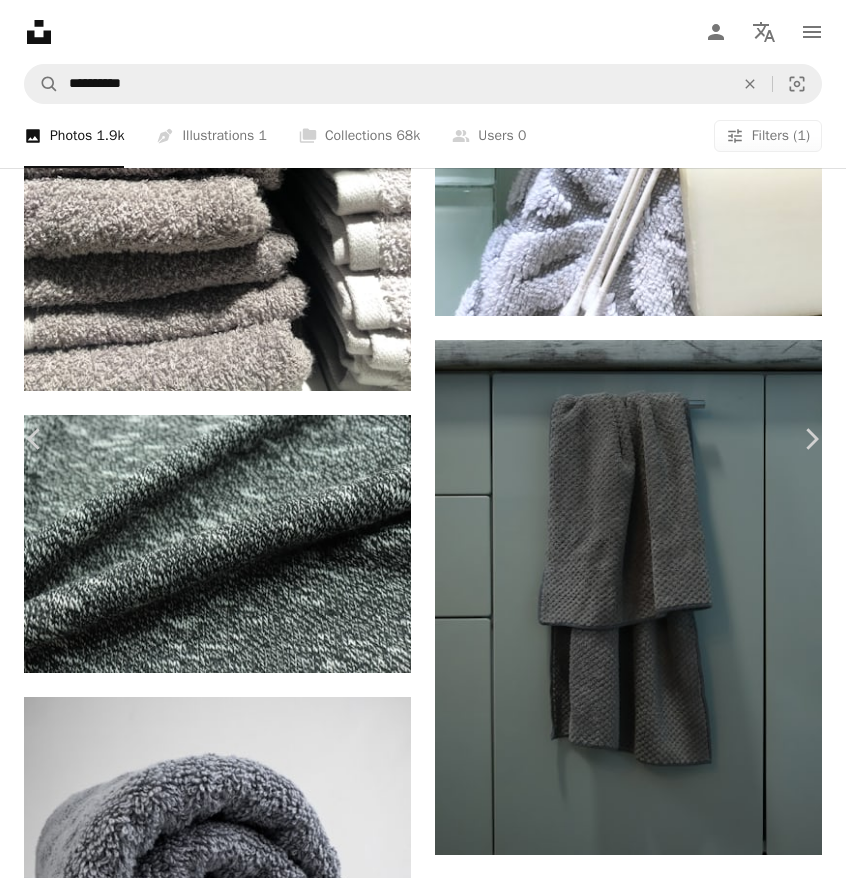 click on "Download free" at bounding box center (647, 5263) 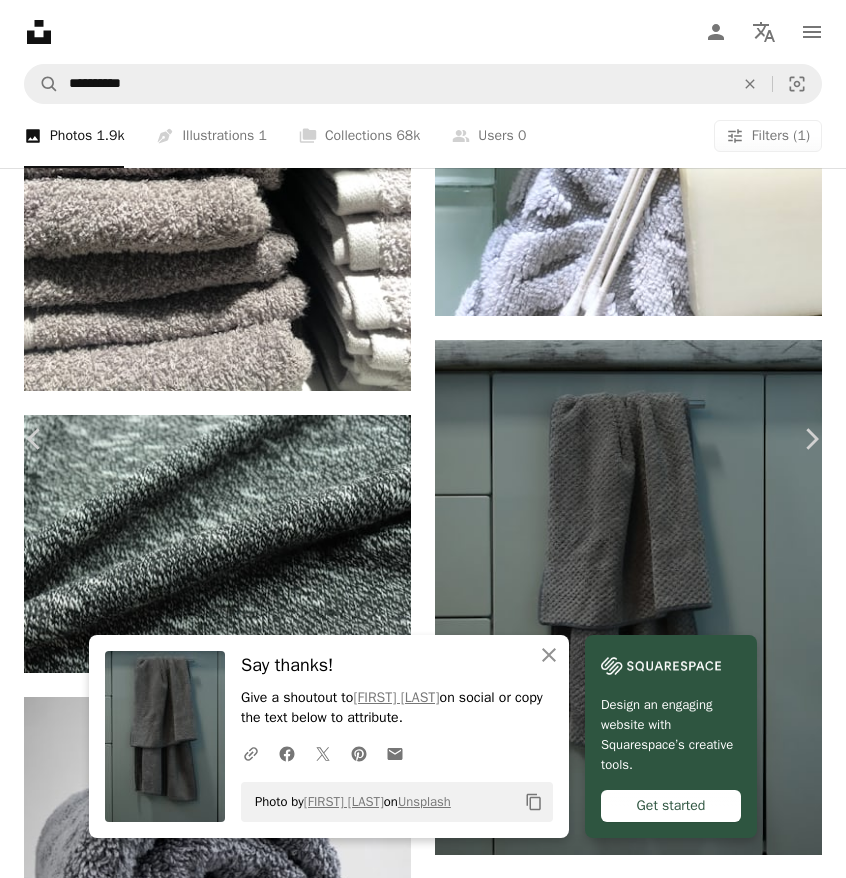 click on "An X shape" at bounding box center [20, 20] 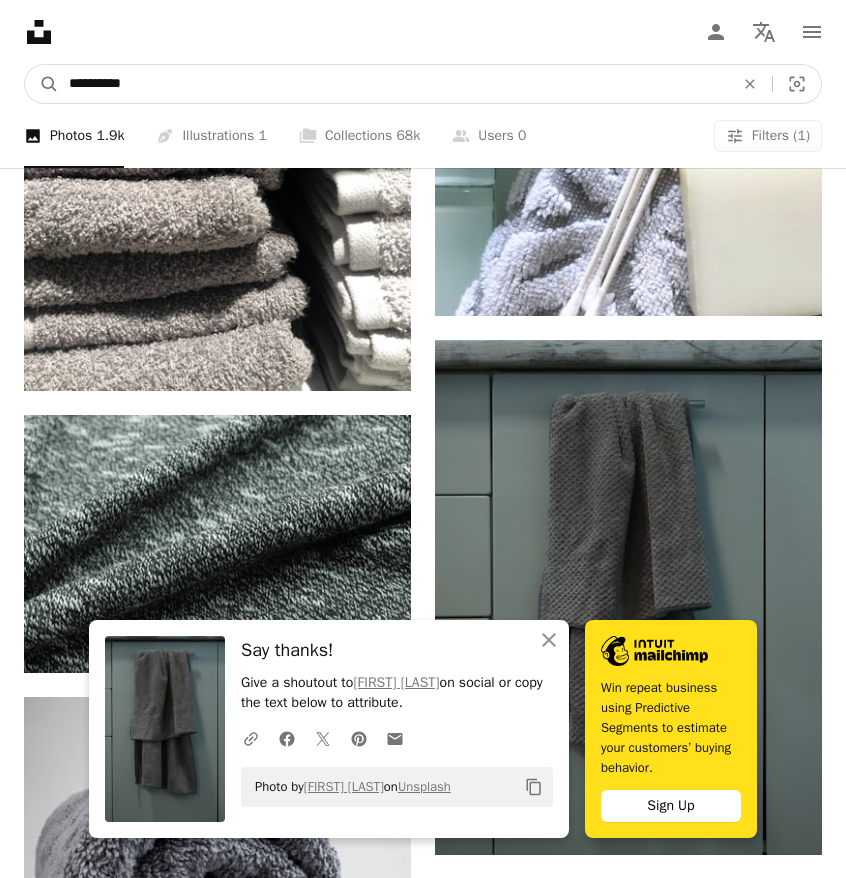 click on "**********" at bounding box center [393, 84] 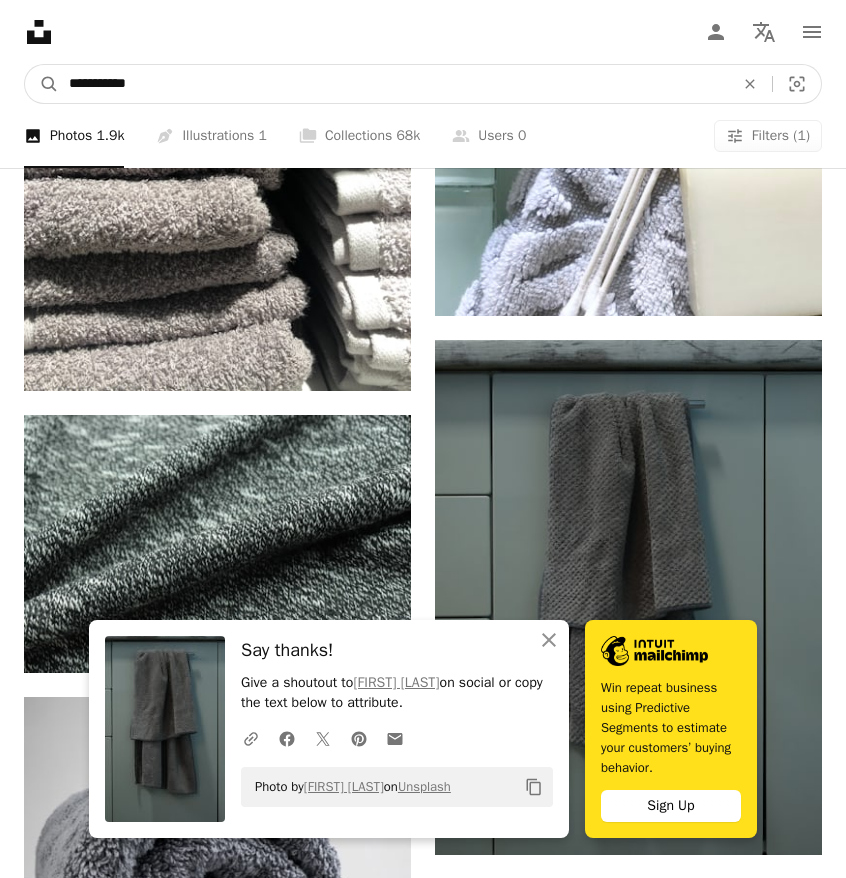 click on "A magnifying glass" at bounding box center (42, 84) 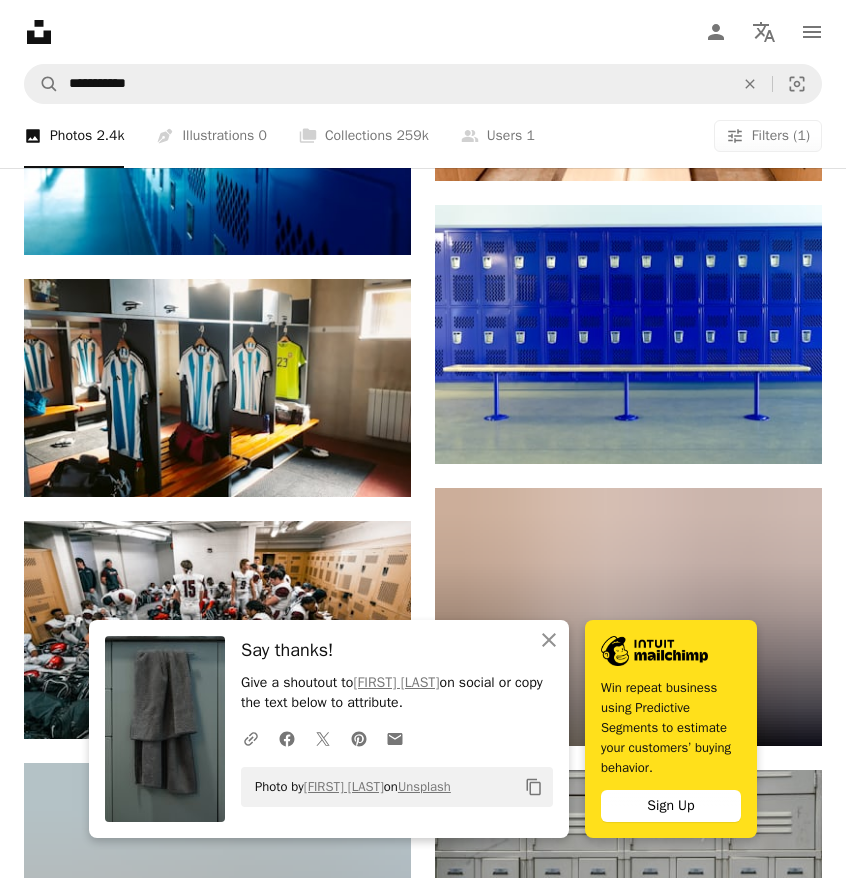 scroll, scrollTop: 0, scrollLeft: 0, axis: both 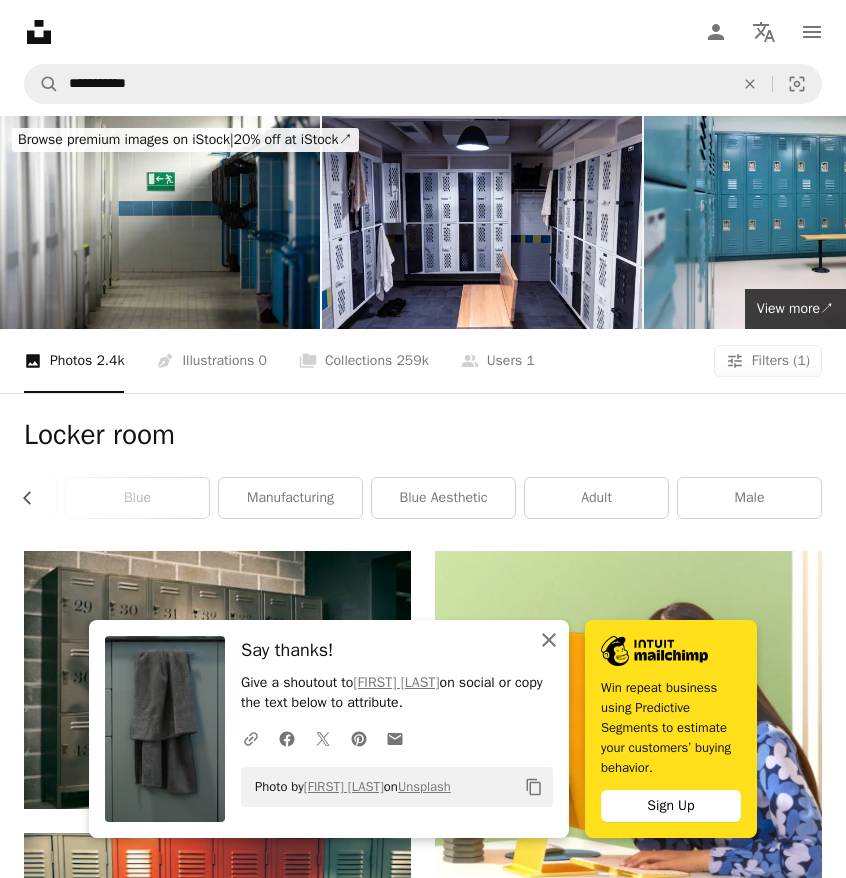 click on "An X shape" 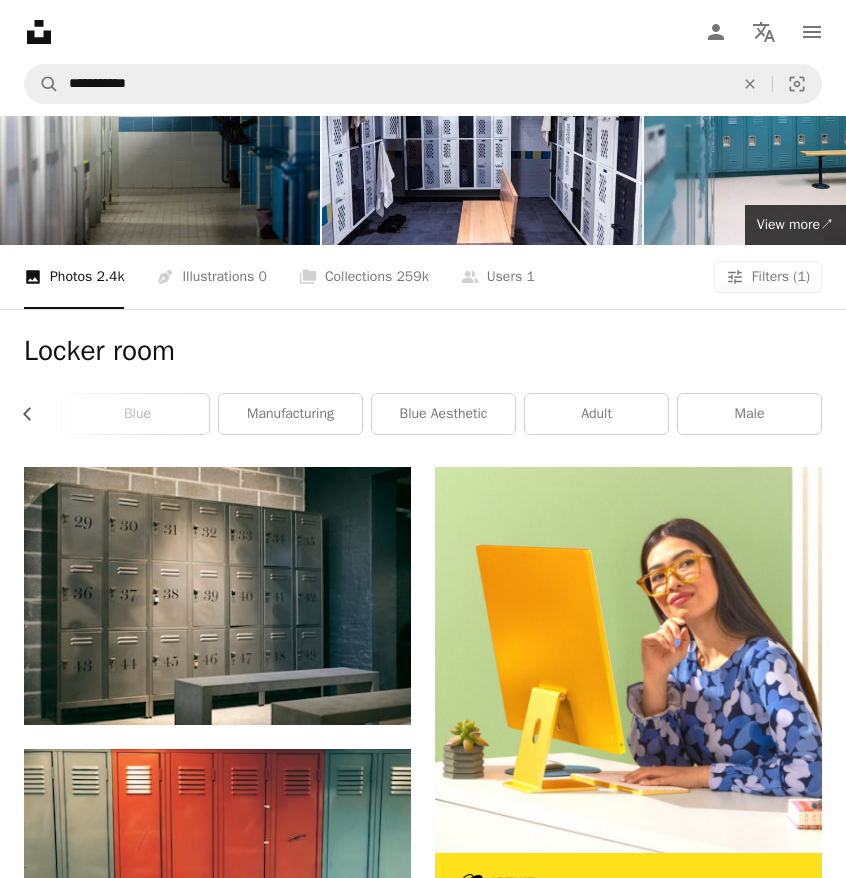 scroll, scrollTop: 0, scrollLeft: 0, axis: both 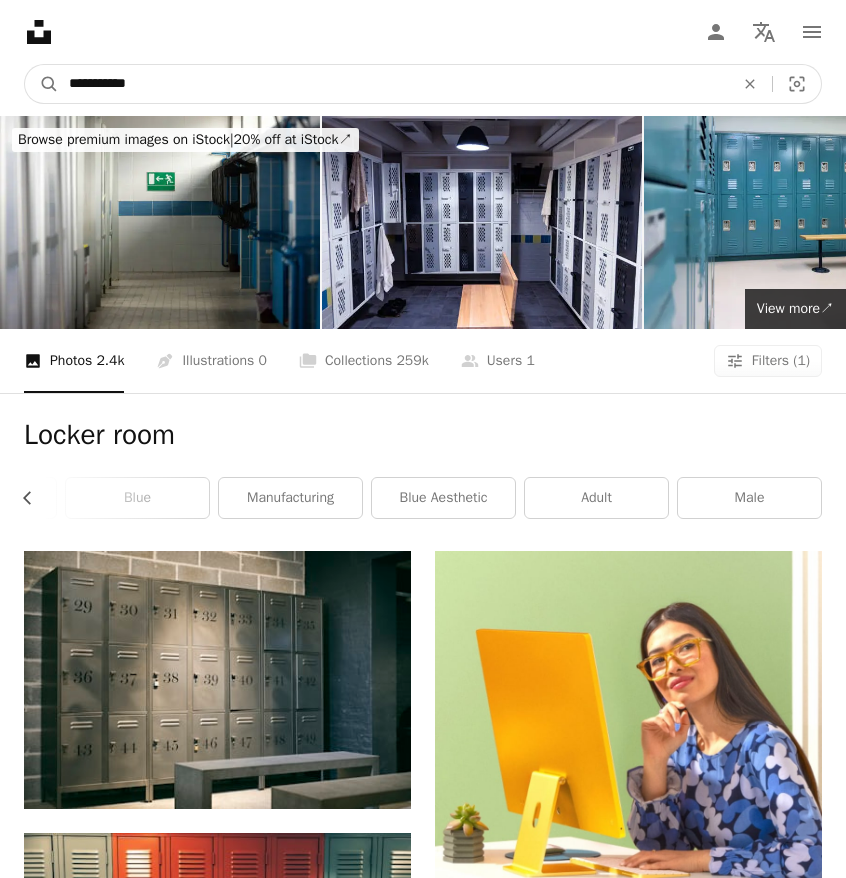 click on "**********" at bounding box center (393, 84) 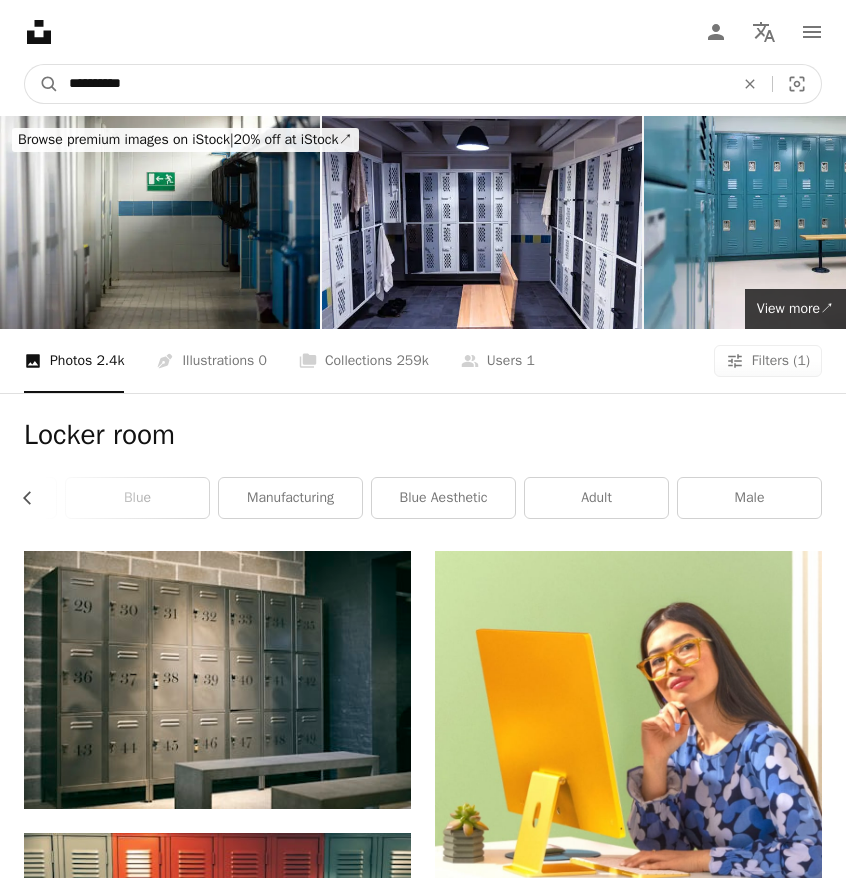 type on "**********" 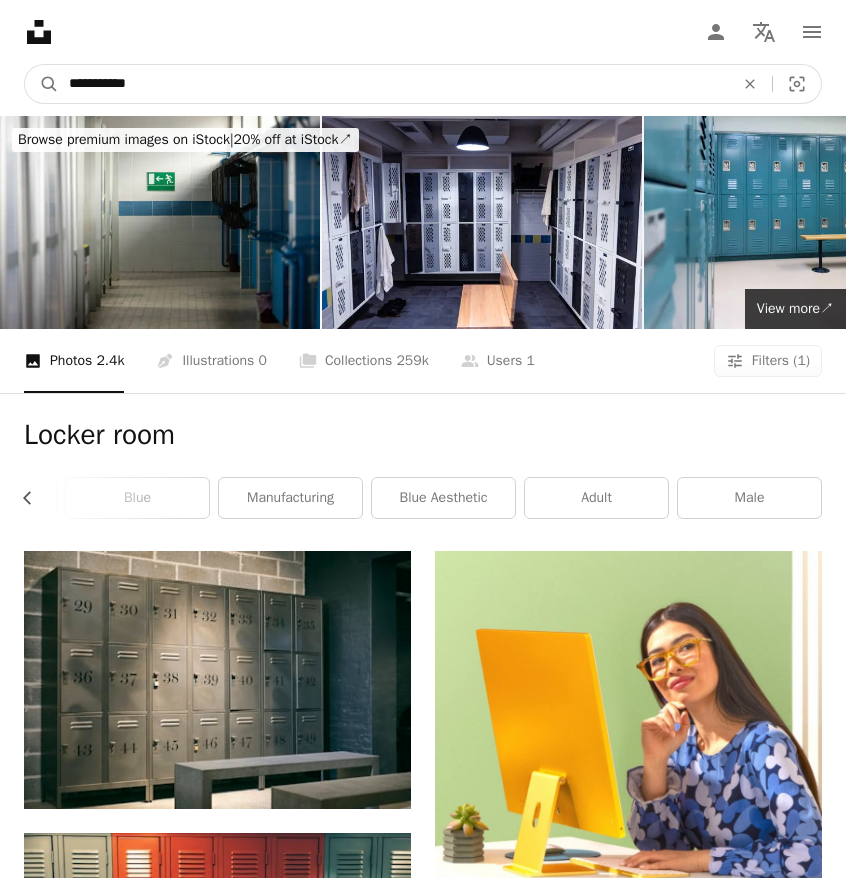 click on "A magnifying glass" at bounding box center (42, 84) 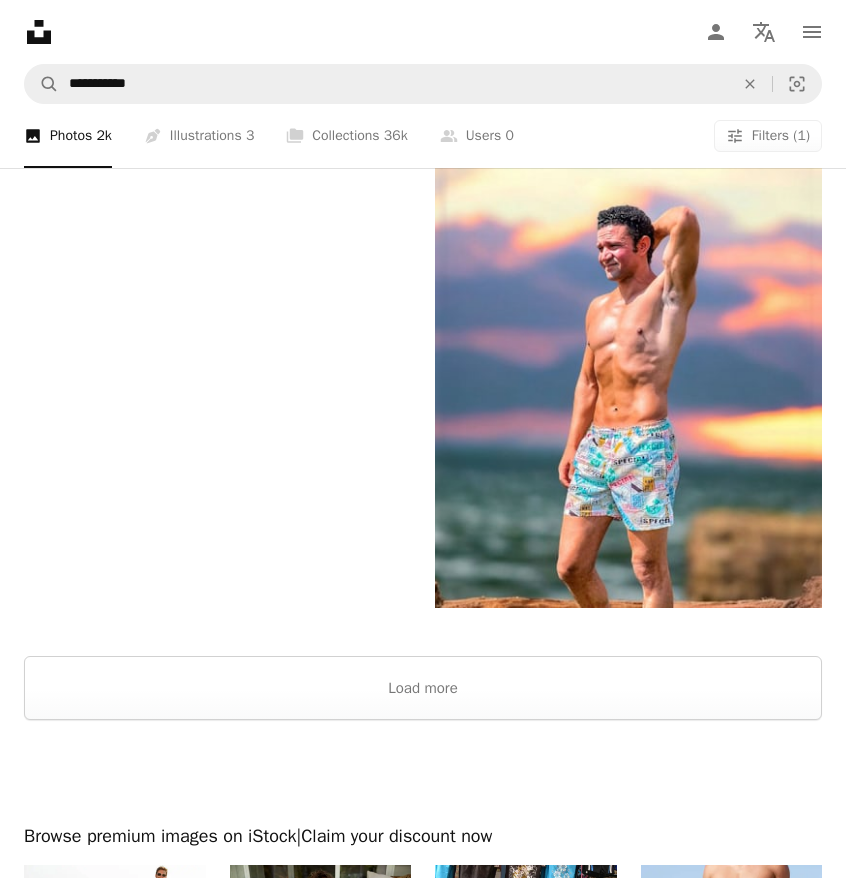 scroll, scrollTop: 5368, scrollLeft: 0, axis: vertical 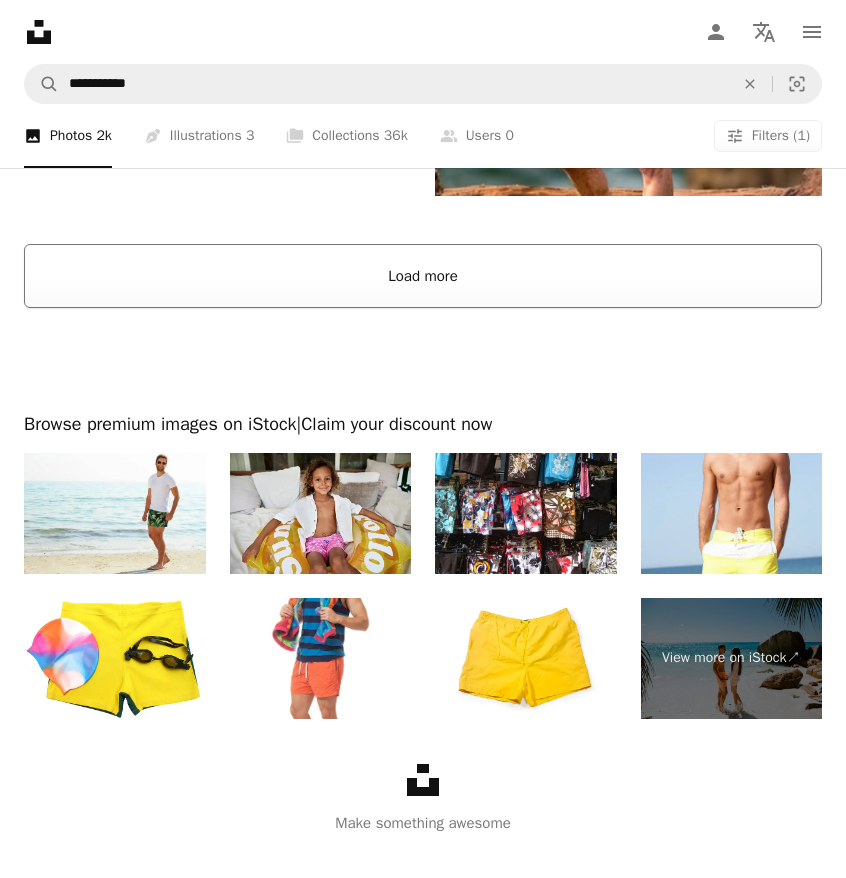click on "Load more" at bounding box center [423, 276] 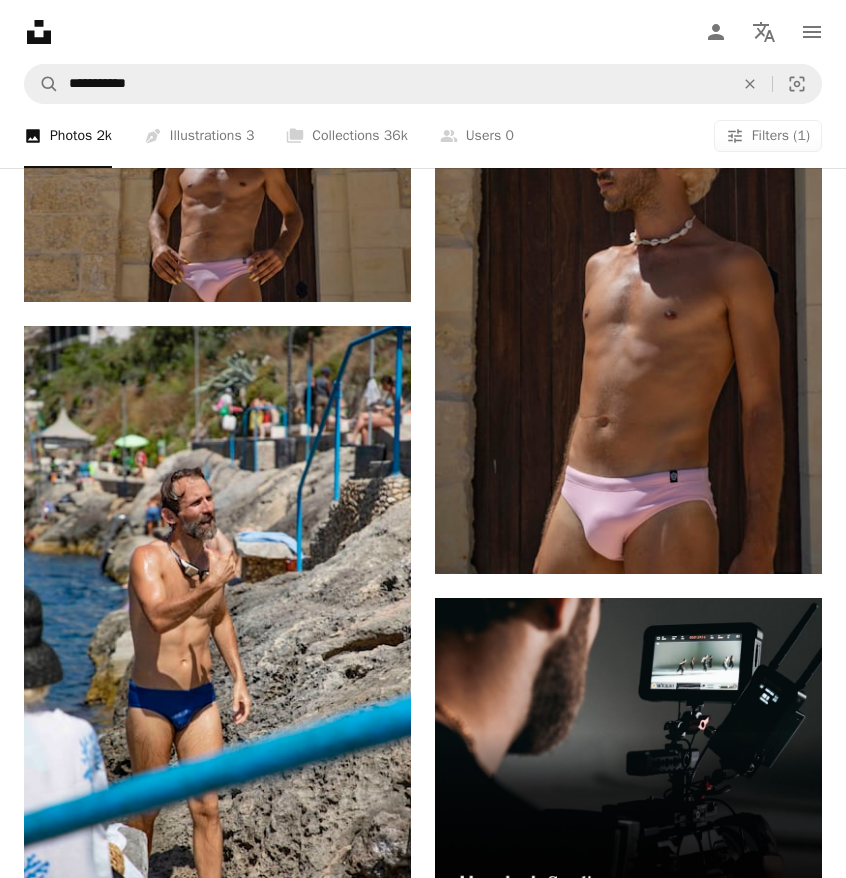 scroll, scrollTop: 11053, scrollLeft: 0, axis: vertical 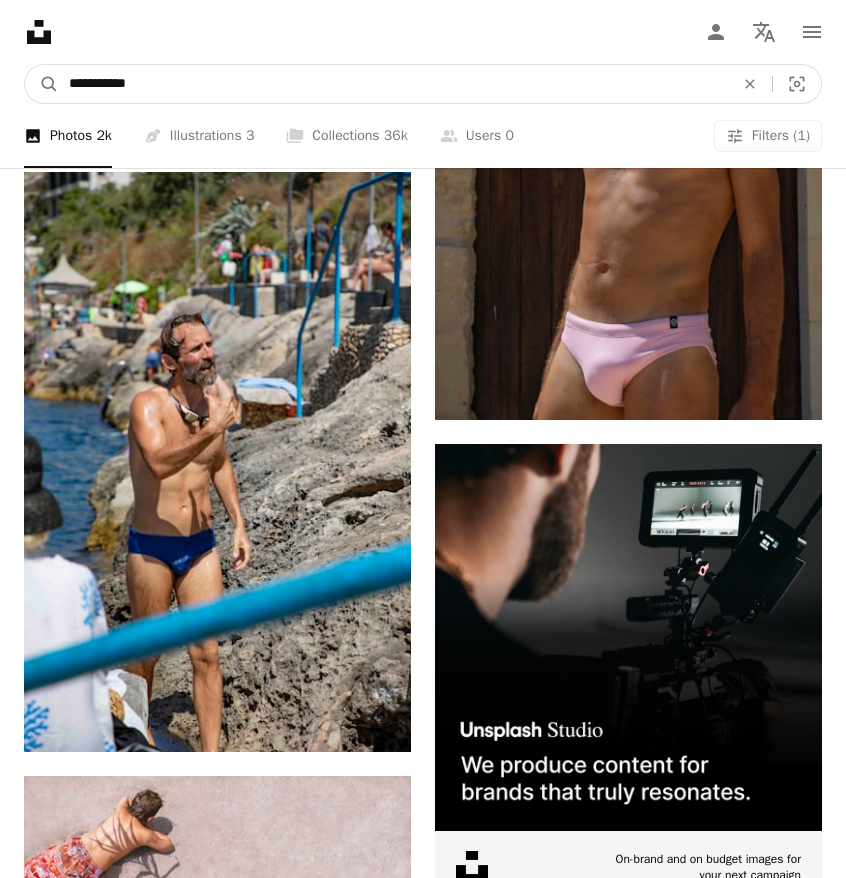 click on "**********" at bounding box center (393, 84) 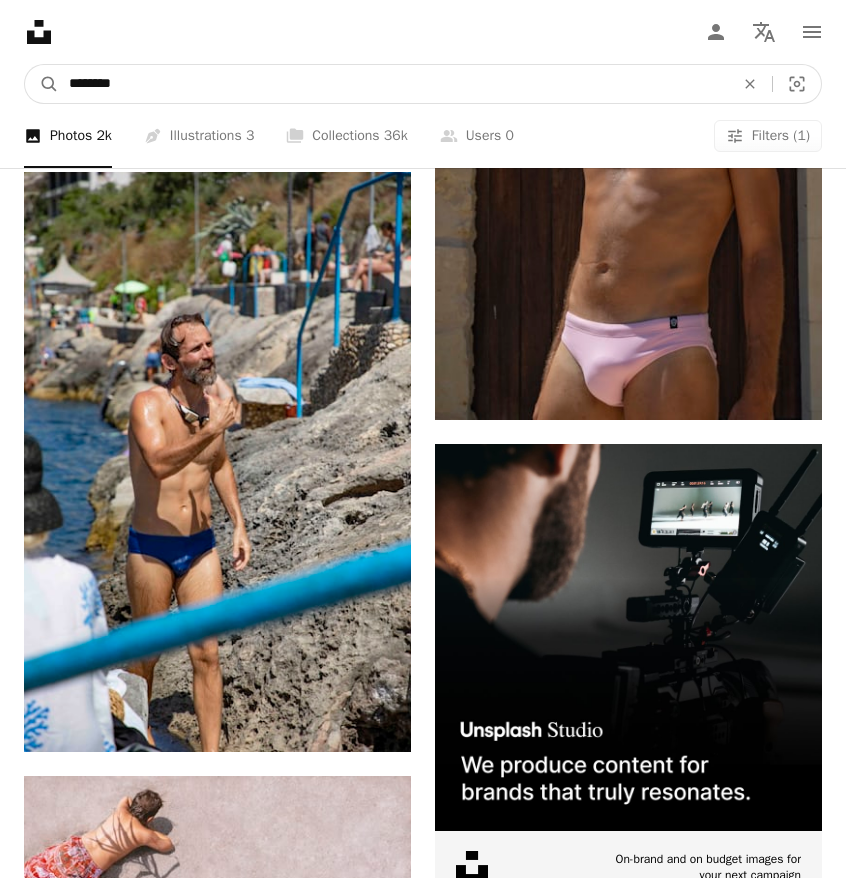 type on "*********" 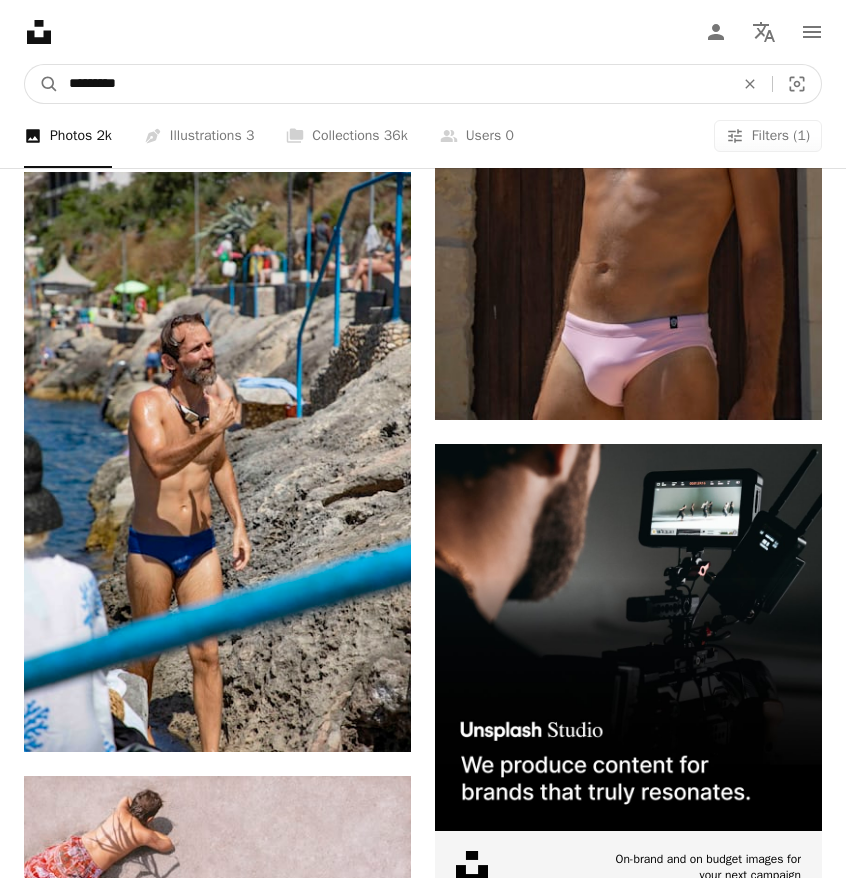 click on "A magnifying glass" at bounding box center (42, 84) 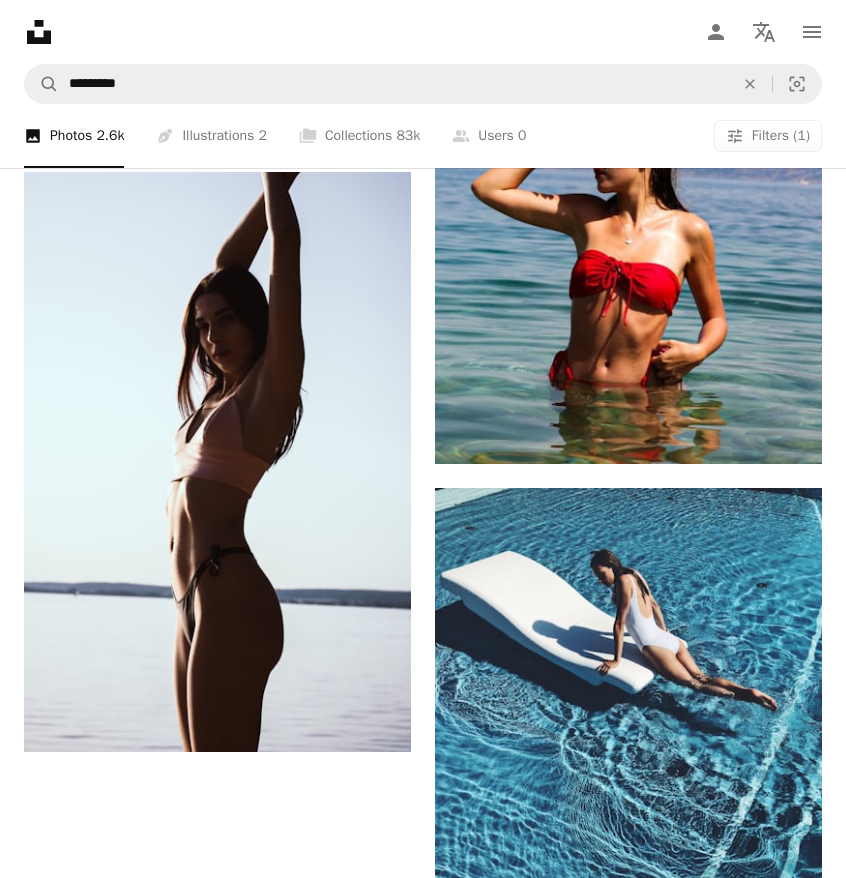 scroll, scrollTop: 4623, scrollLeft: 0, axis: vertical 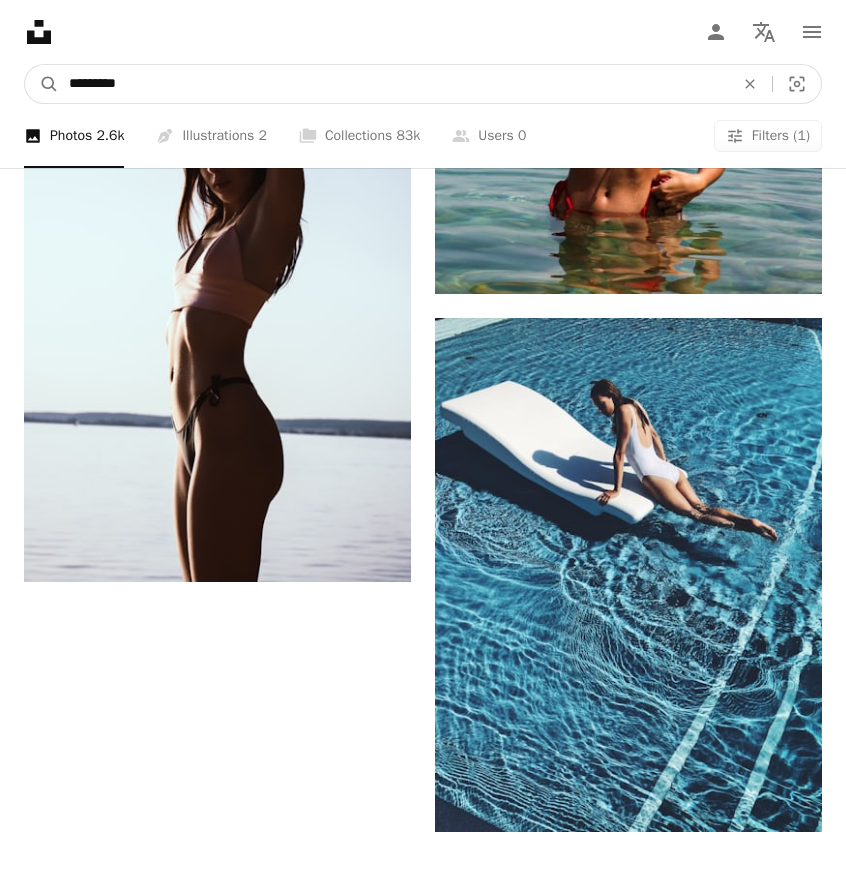 click on "*********" at bounding box center (393, 84) 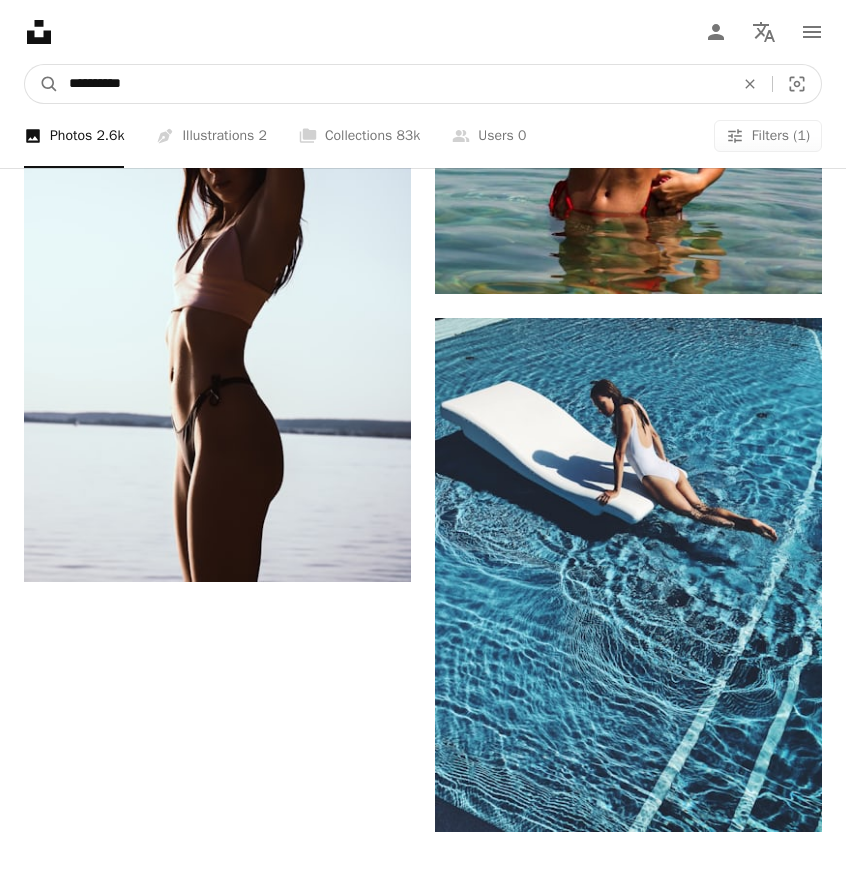 click on "A magnifying glass" at bounding box center [42, 84] 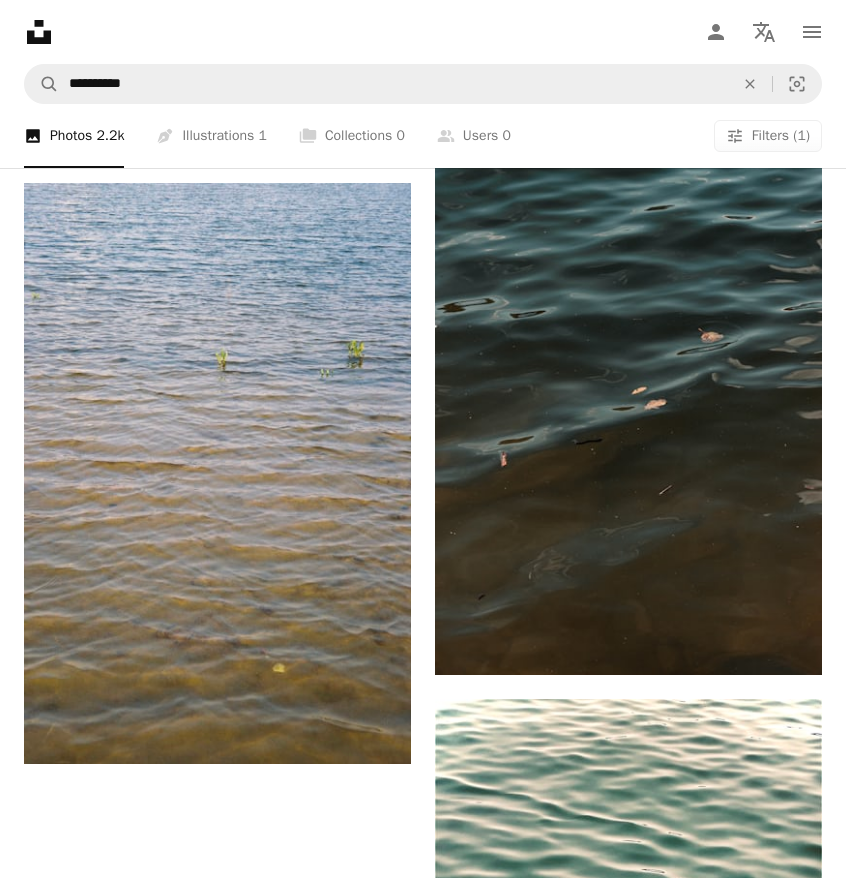 scroll, scrollTop: 4475, scrollLeft: 0, axis: vertical 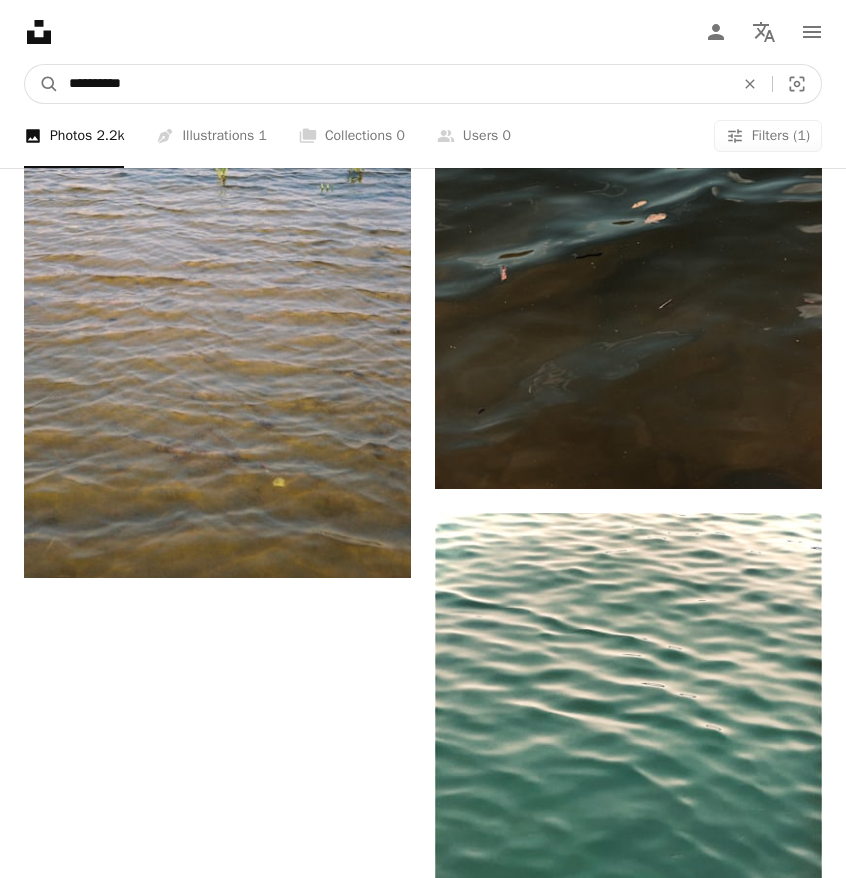 click on "**********" at bounding box center [393, 84] 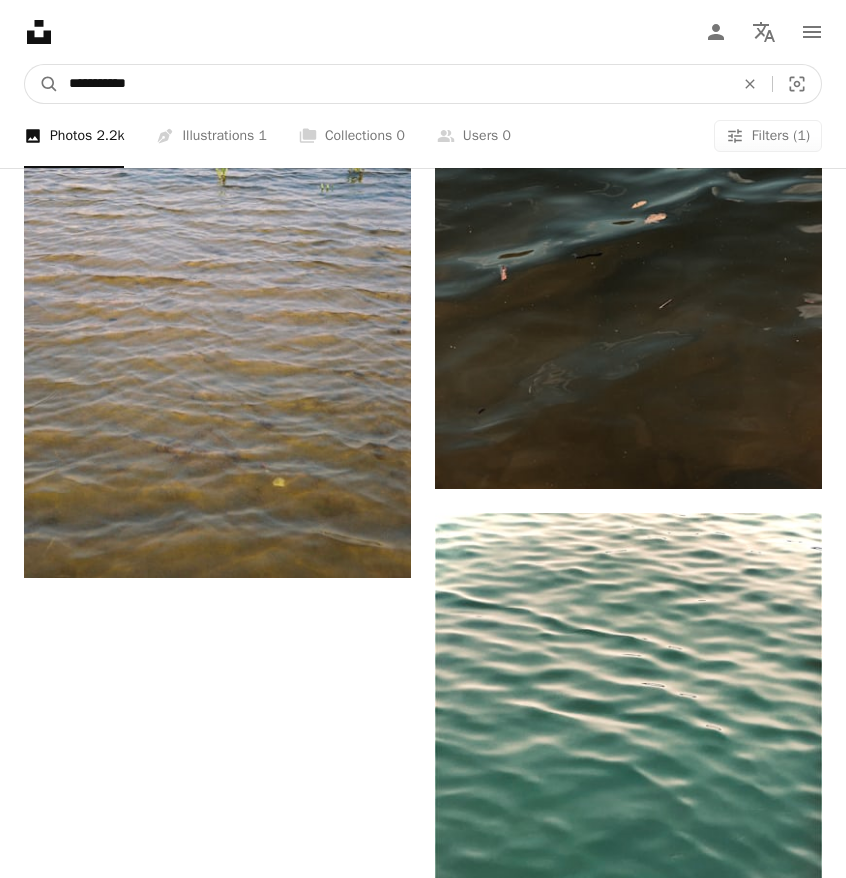 type on "**********" 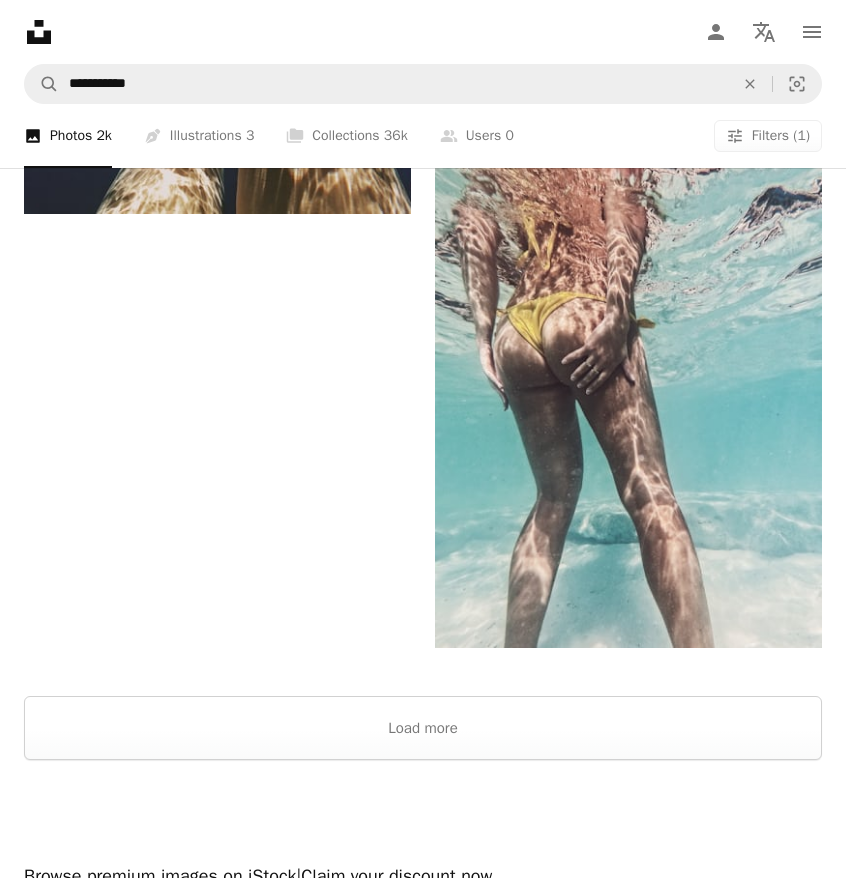 scroll, scrollTop: 13389, scrollLeft: 0, axis: vertical 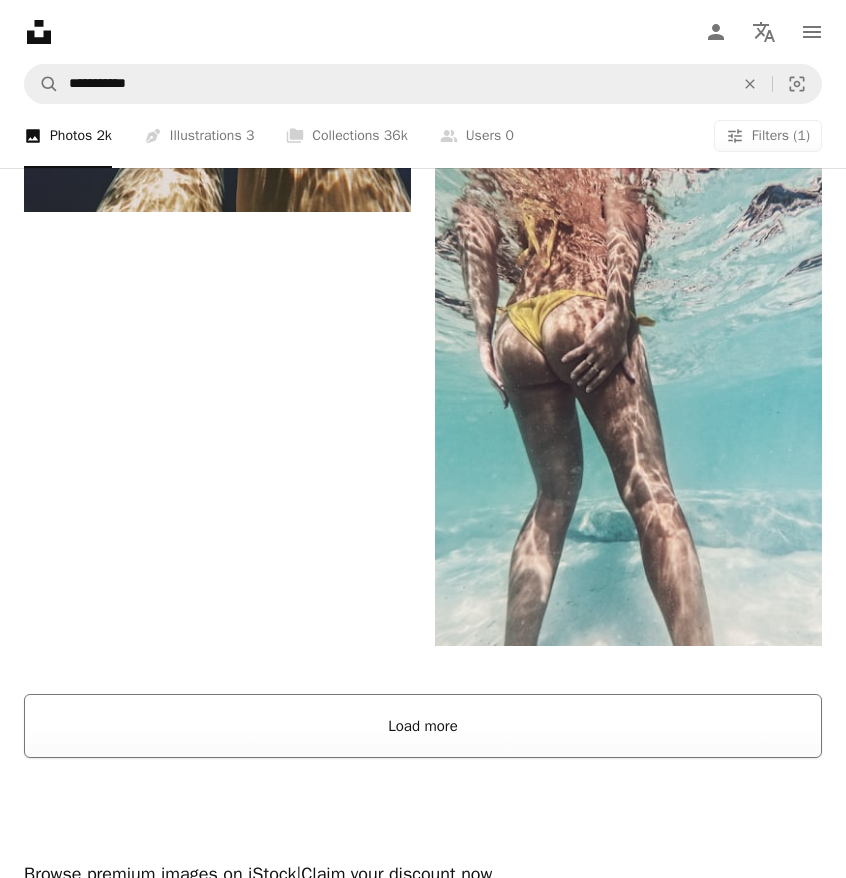 click on "Load more" at bounding box center (423, 726) 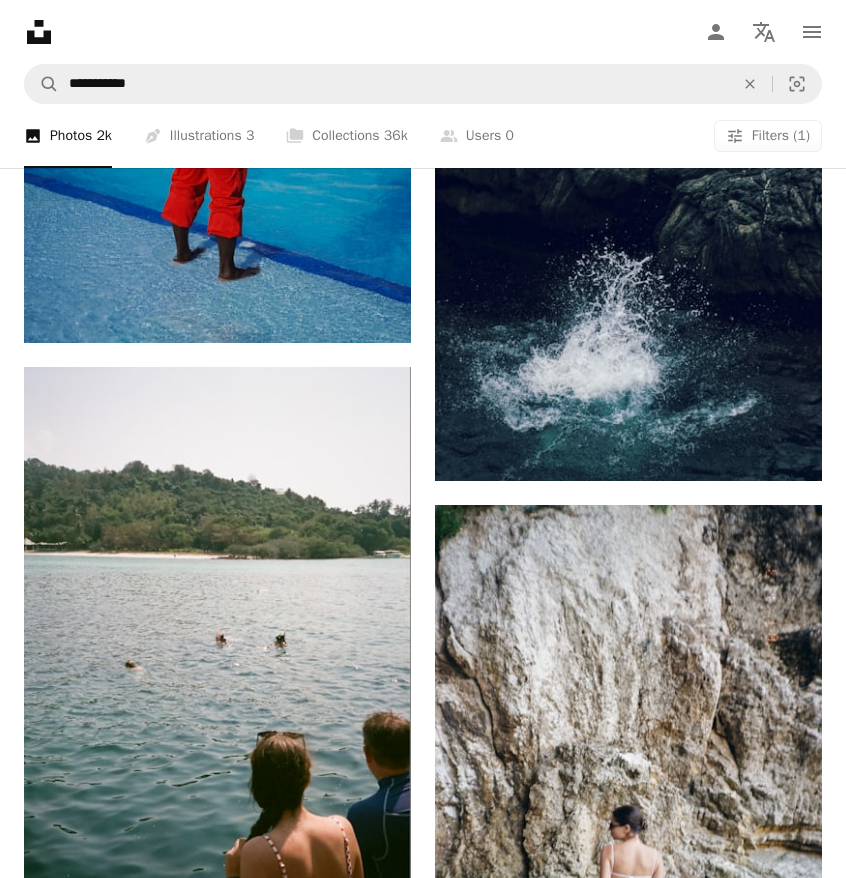 scroll, scrollTop: 37051, scrollLeft: 0, axis: vertical 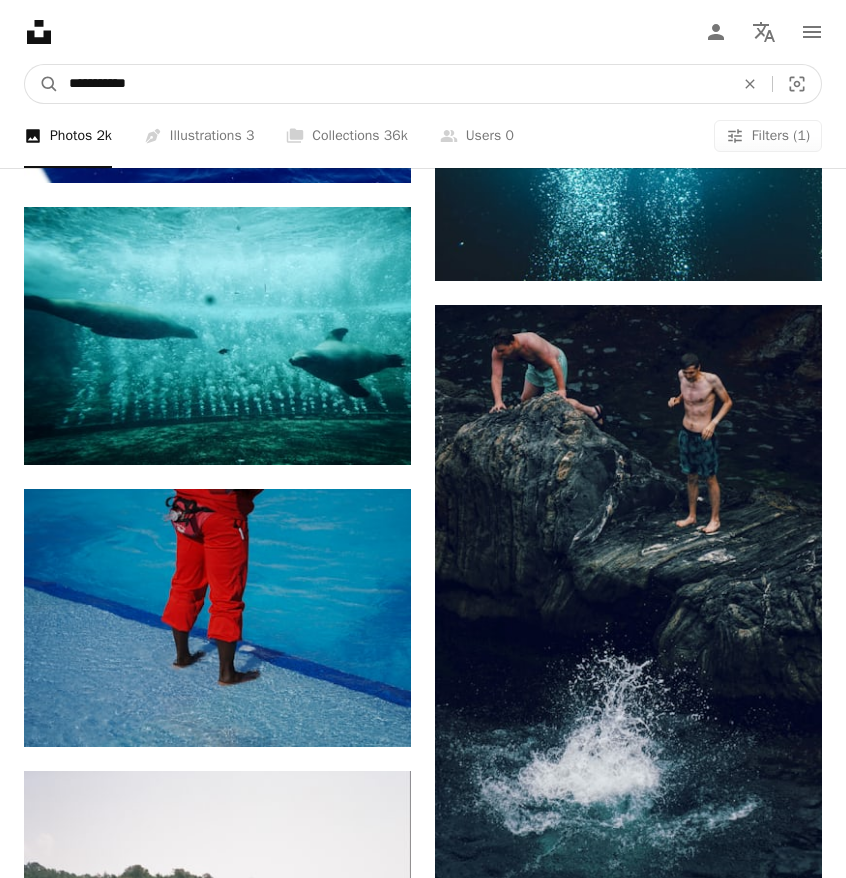 click on "**********" at bounding box center (393, 84) 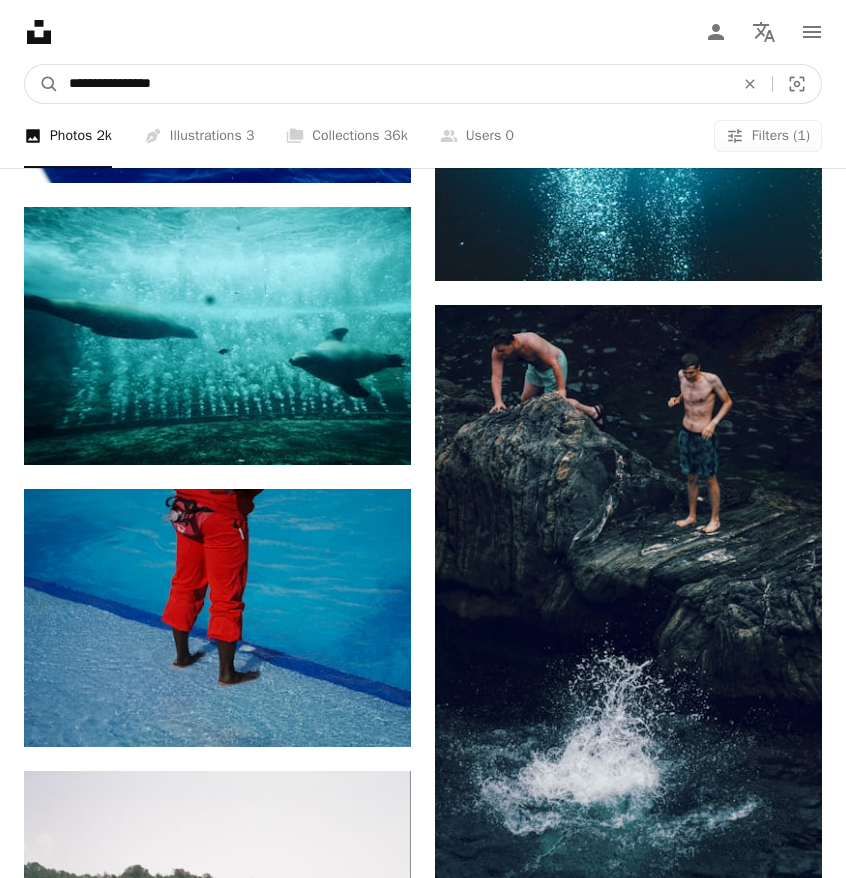 type on "**********" 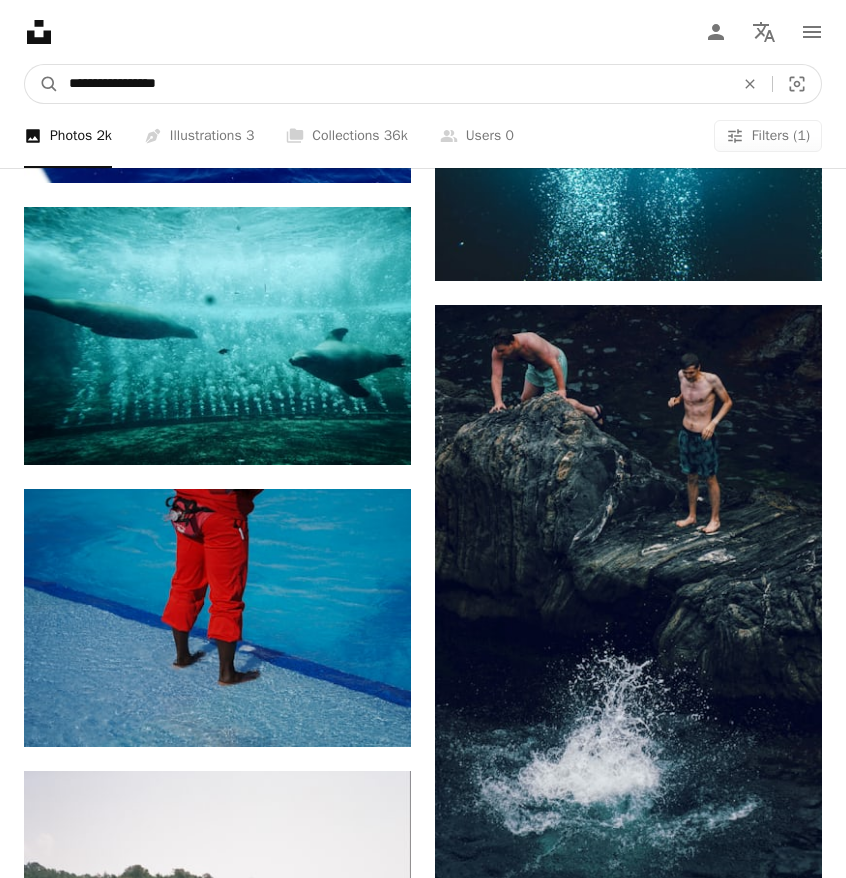 click on "A magnifying glass" at bounding box center (42, 84) 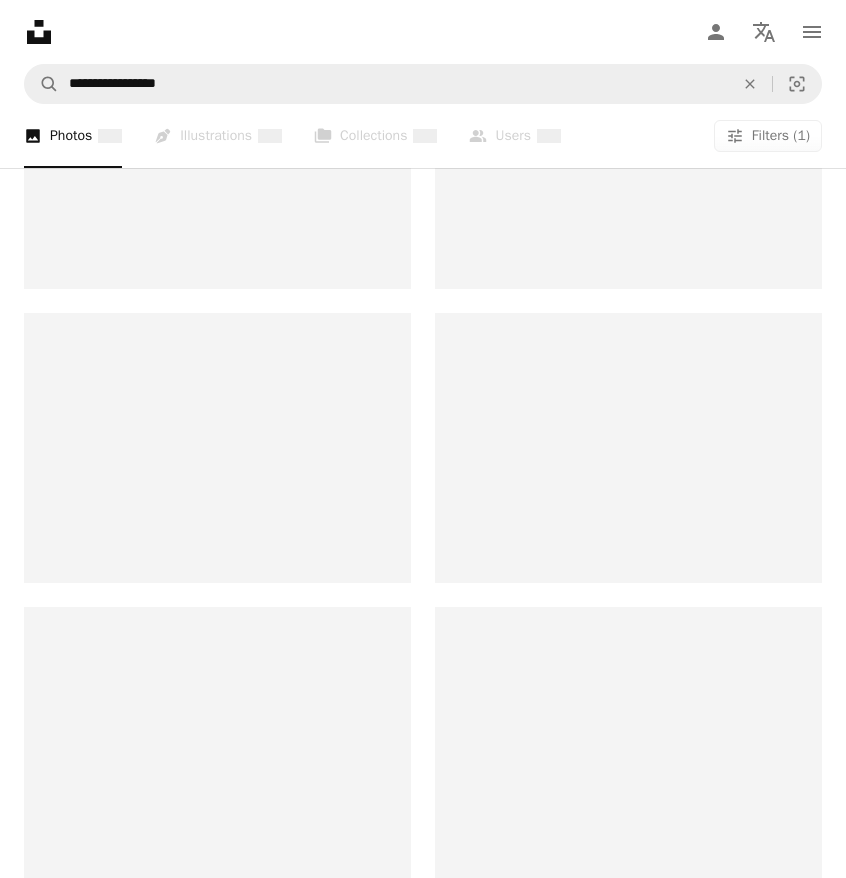 scroll, scrollTop: 0, scrollLeft: 0, axis: both 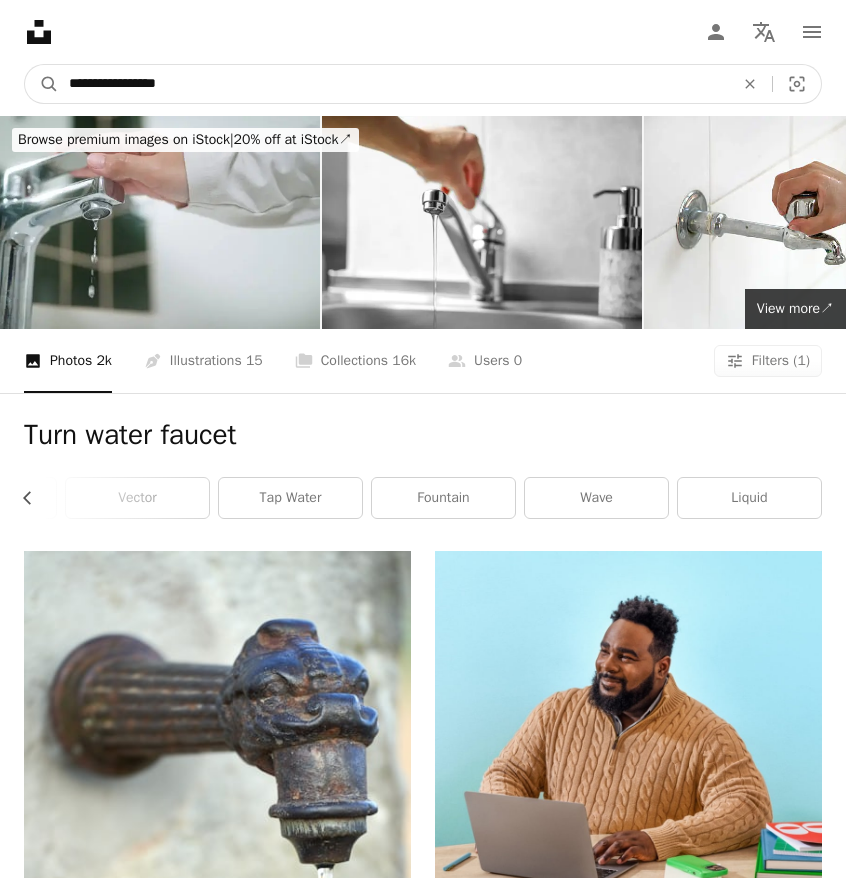 click on "**********" at bounding box center (393, 84) 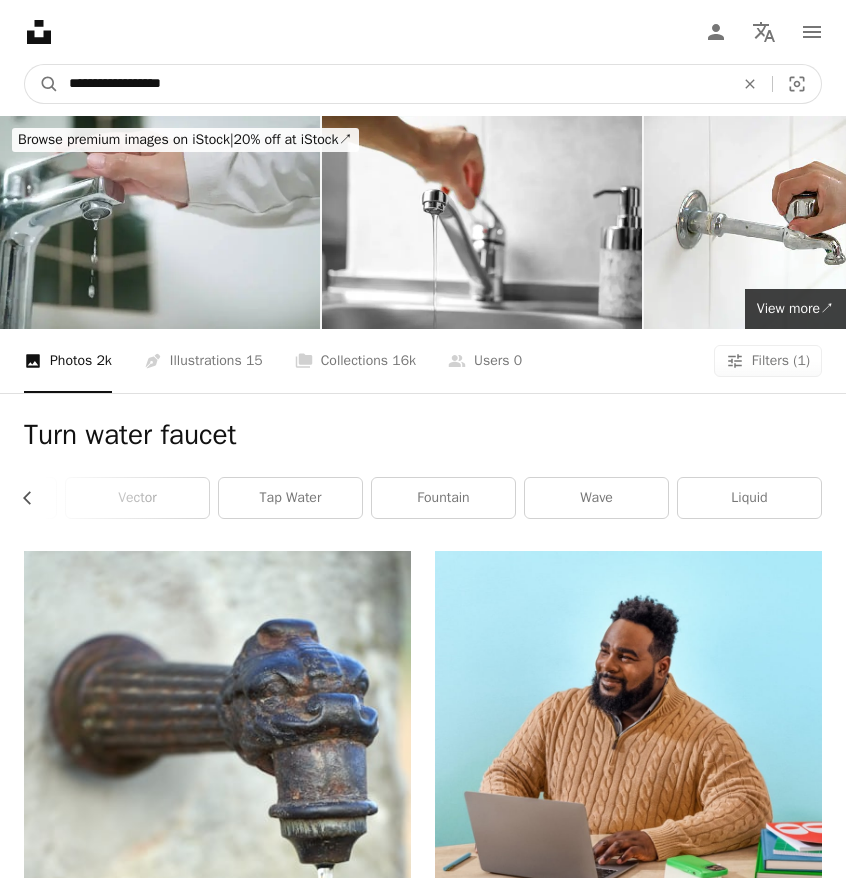 click on "A magnifying glass" at bounding box center (42, 84) 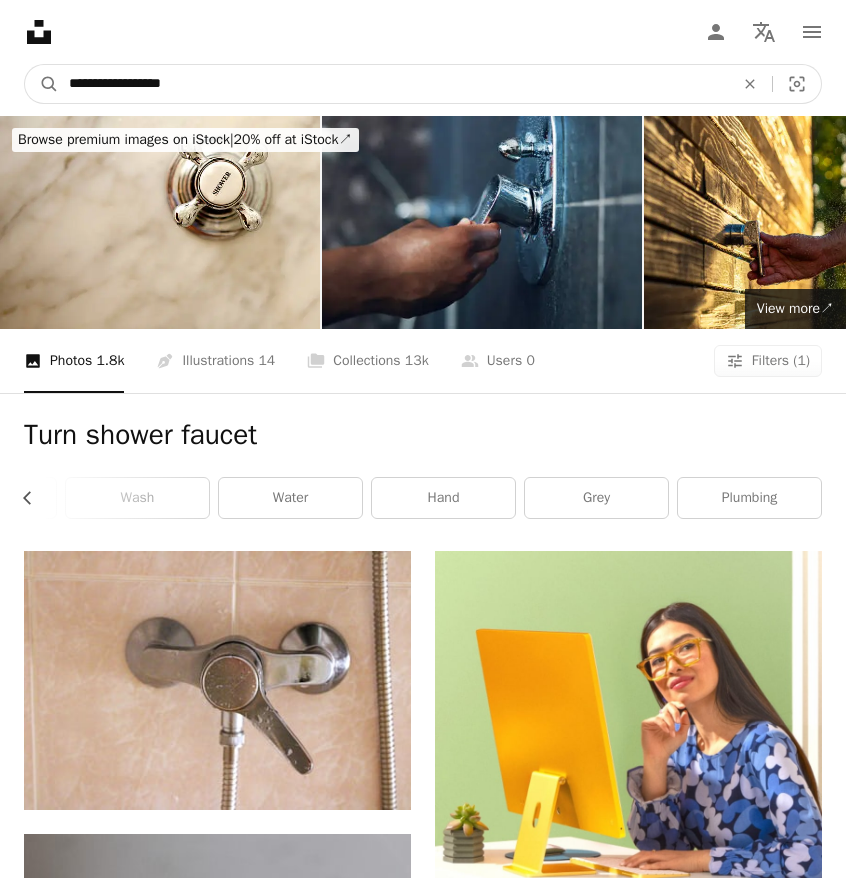 click on "**********" at bounding box center (393, 84) 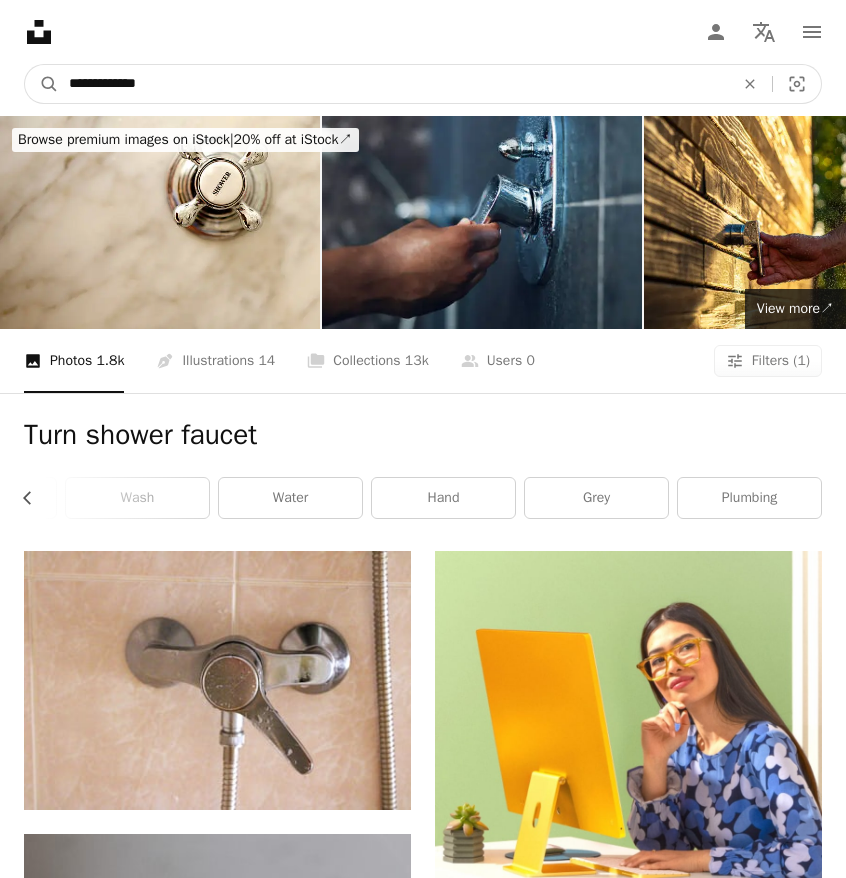 type on "**********" 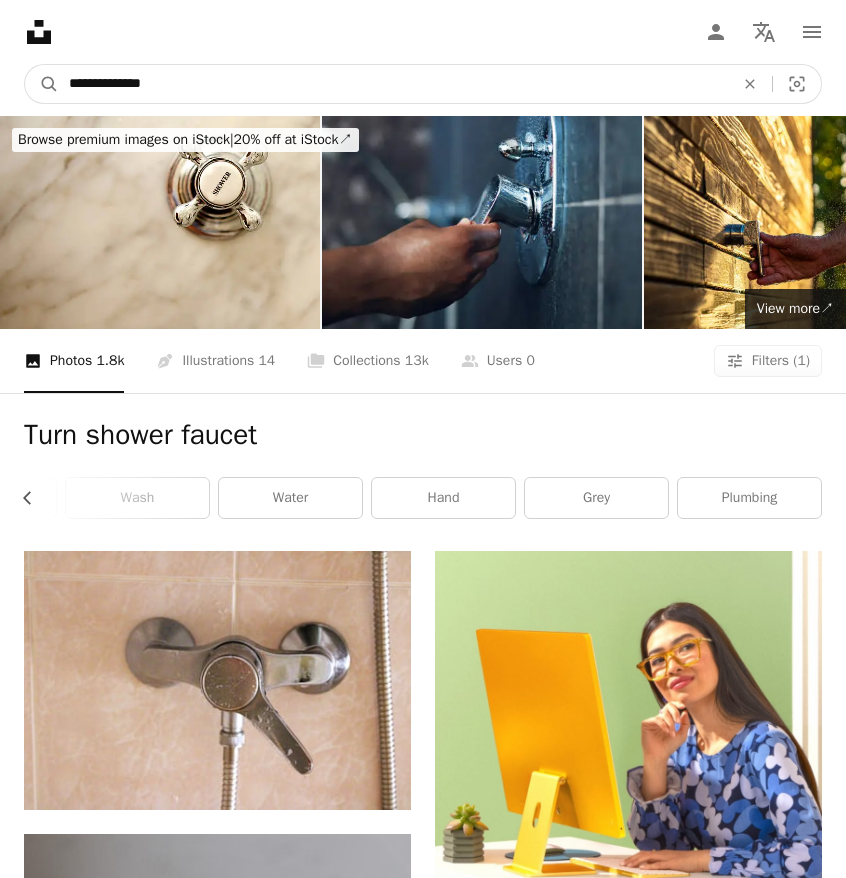 click on "A magnifying glass" at bounding box center [42, 84] 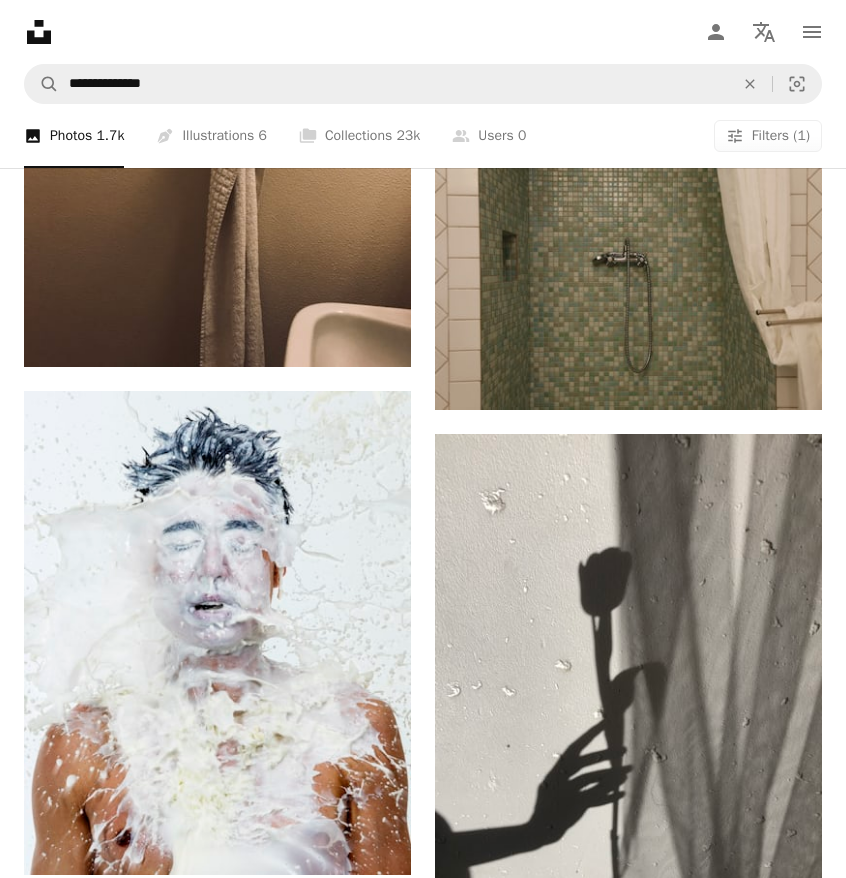 scroll, scrollTop: 3311, scrollLeft: 0, axis: vertical 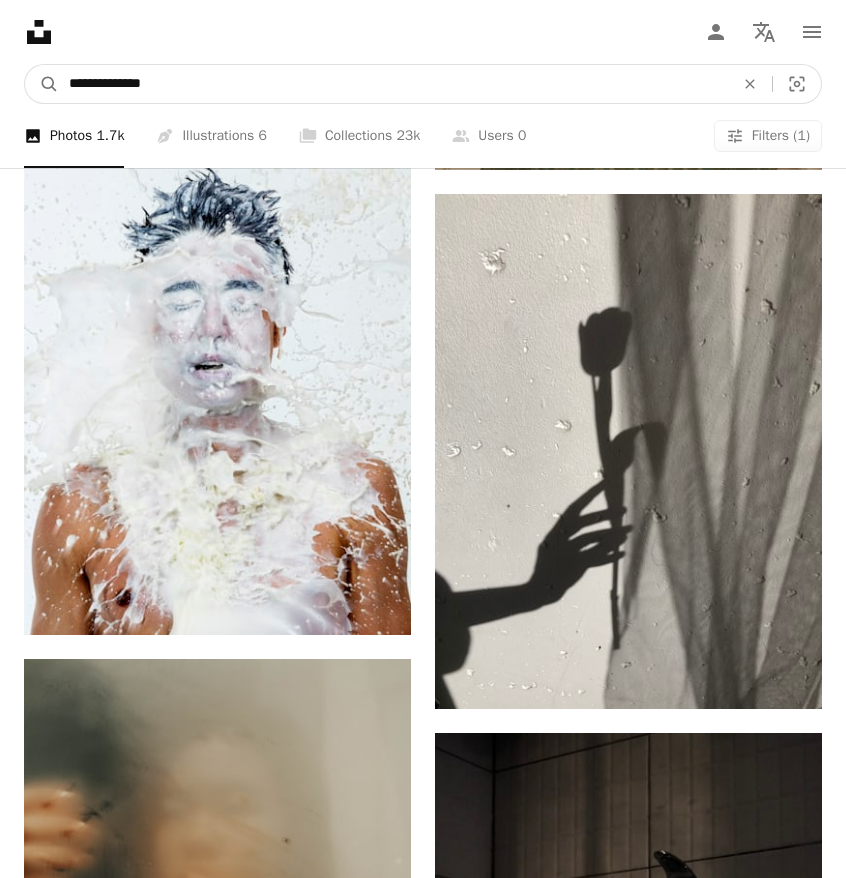 drag, startPoint x: 96, startPoint y: 85, endPoint x: 1, endPoint y: 84, distance: 95.005264 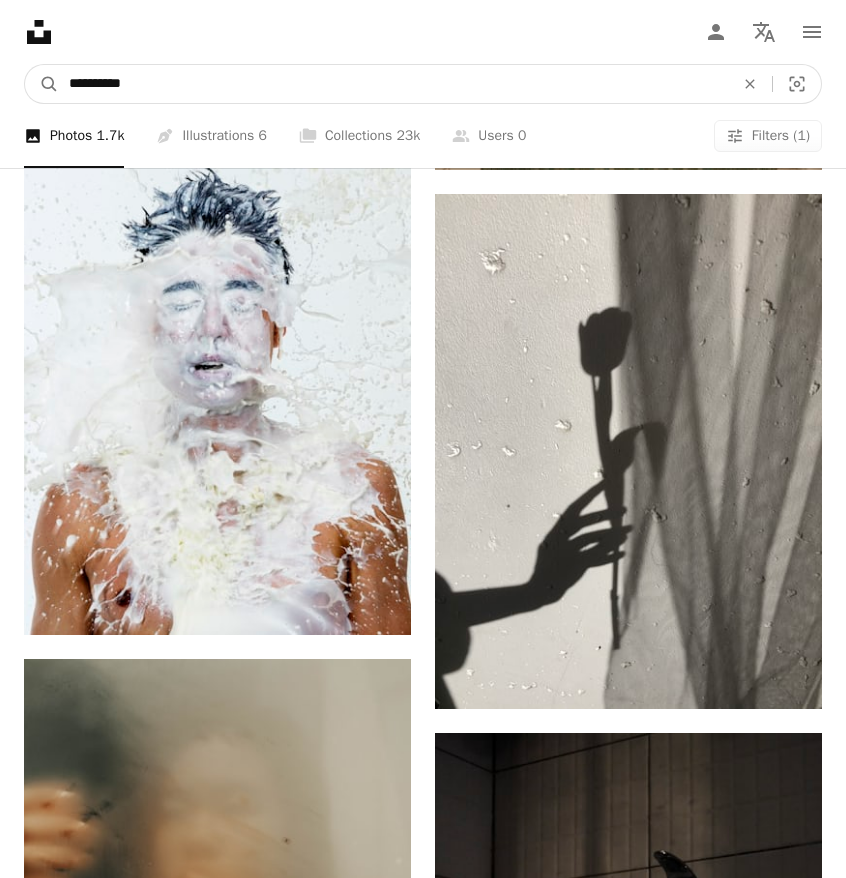 click on "*********" at bounding box center (393, 84) 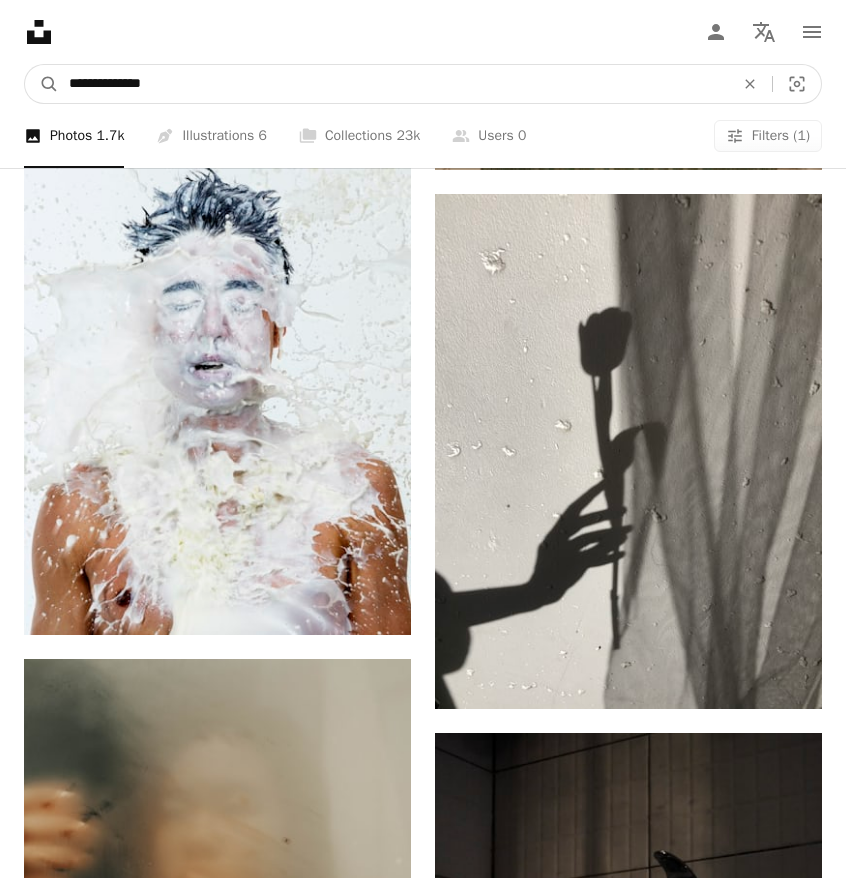 type on "**********" 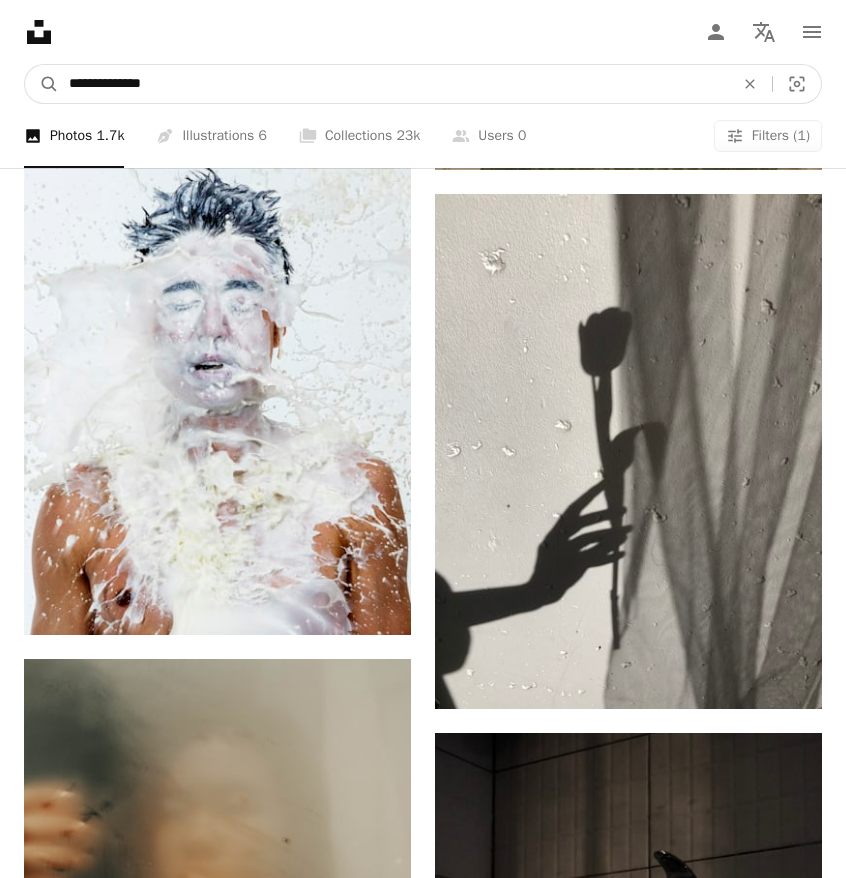 click on "A magnifying glass" at bounding box center [42, 84] 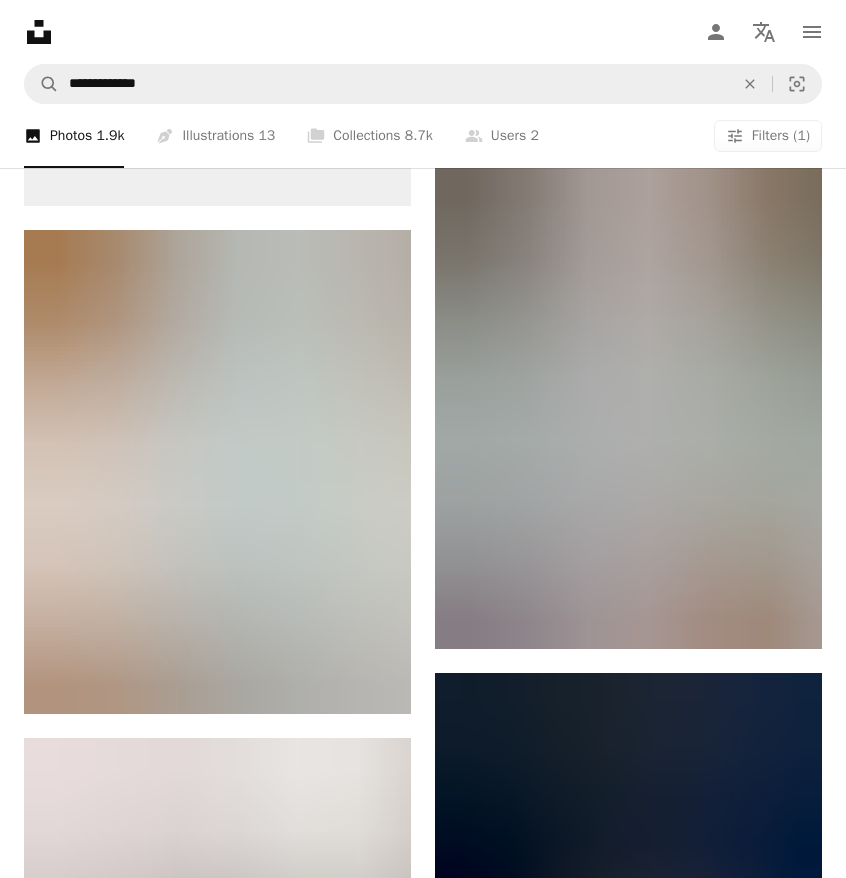 scroll, scrollTop: 1211, scrollLeft: 0, axis: vertical 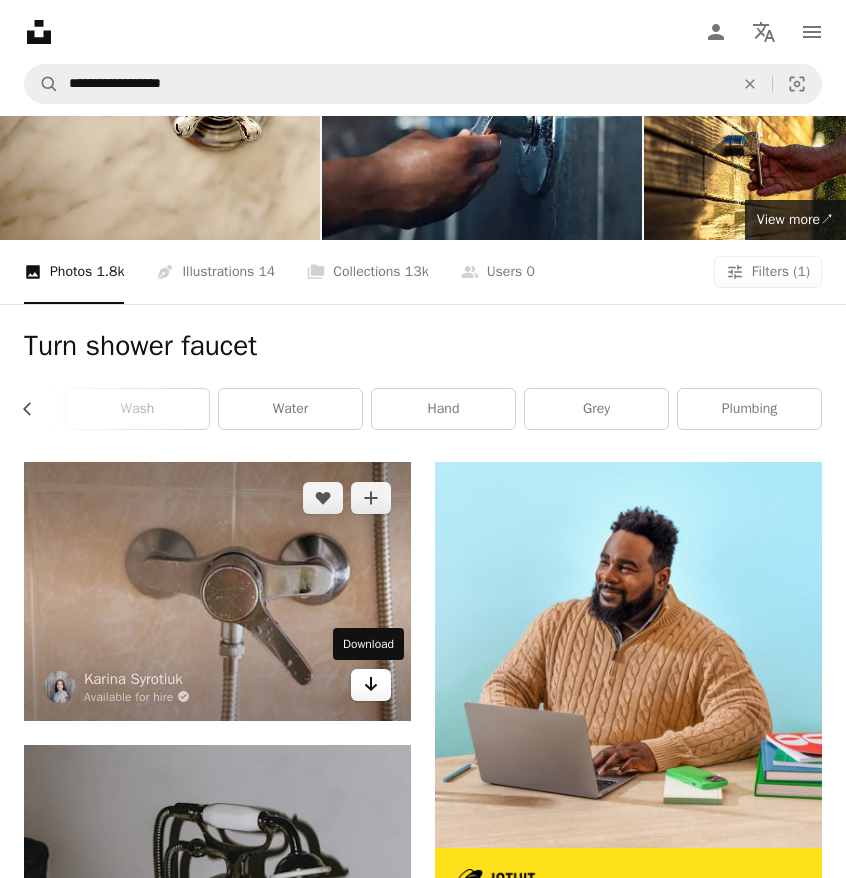 click 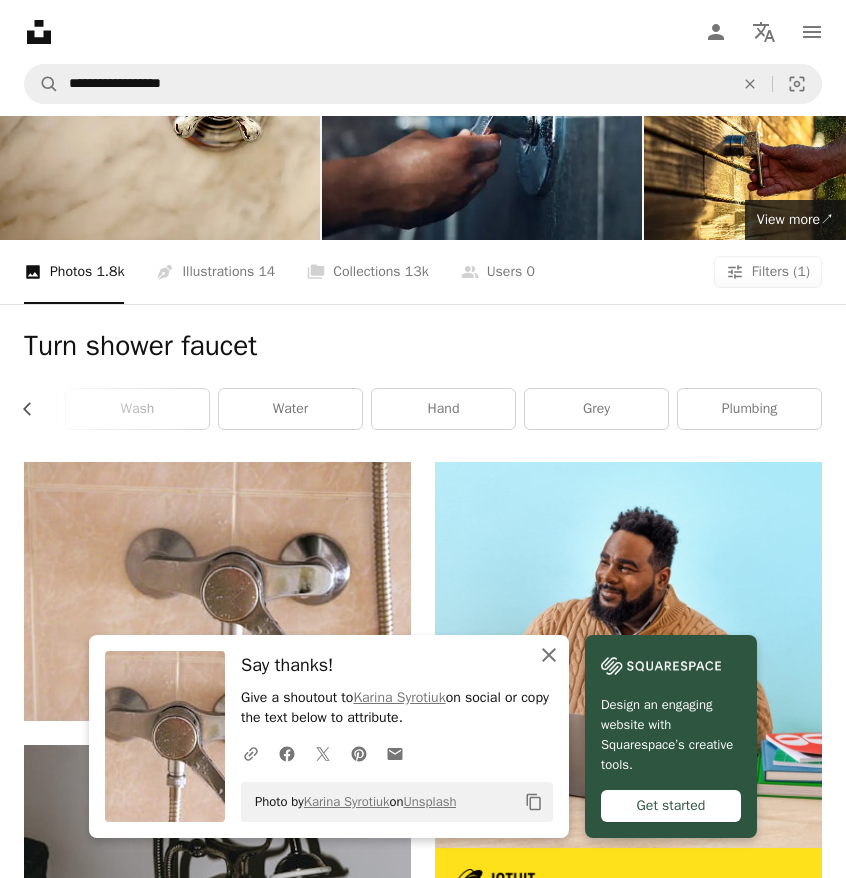 click on "An X shape" 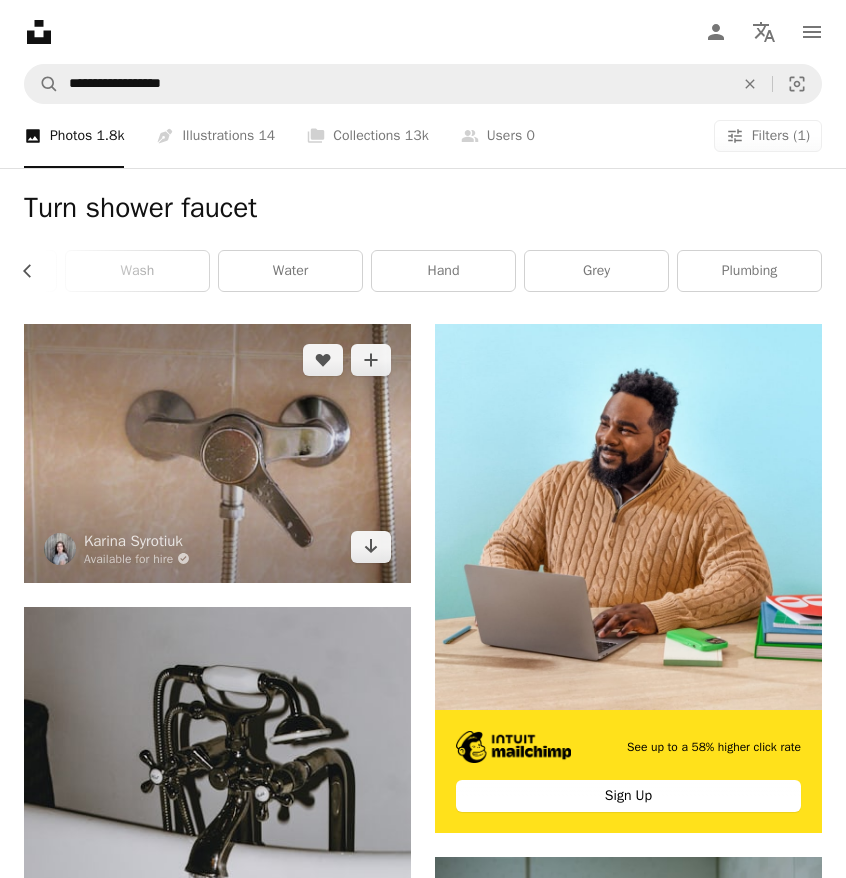 scroll, scrollTop: 0, scrollLeft: 0, axis: both 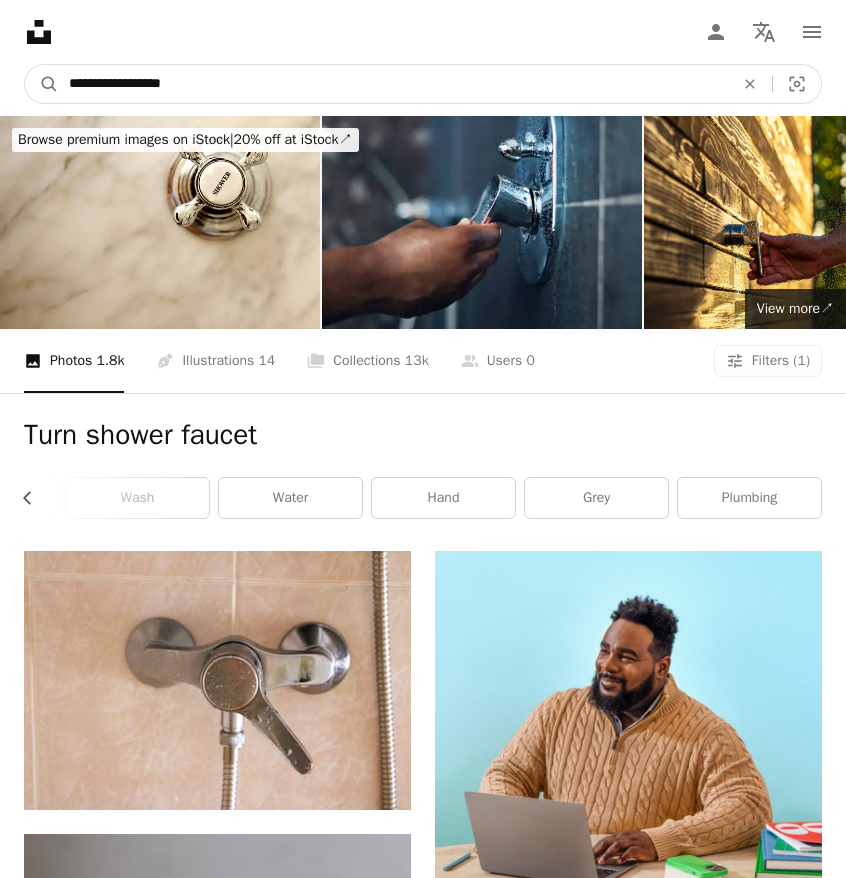 click on "**********" at bounding box center (393, 84) 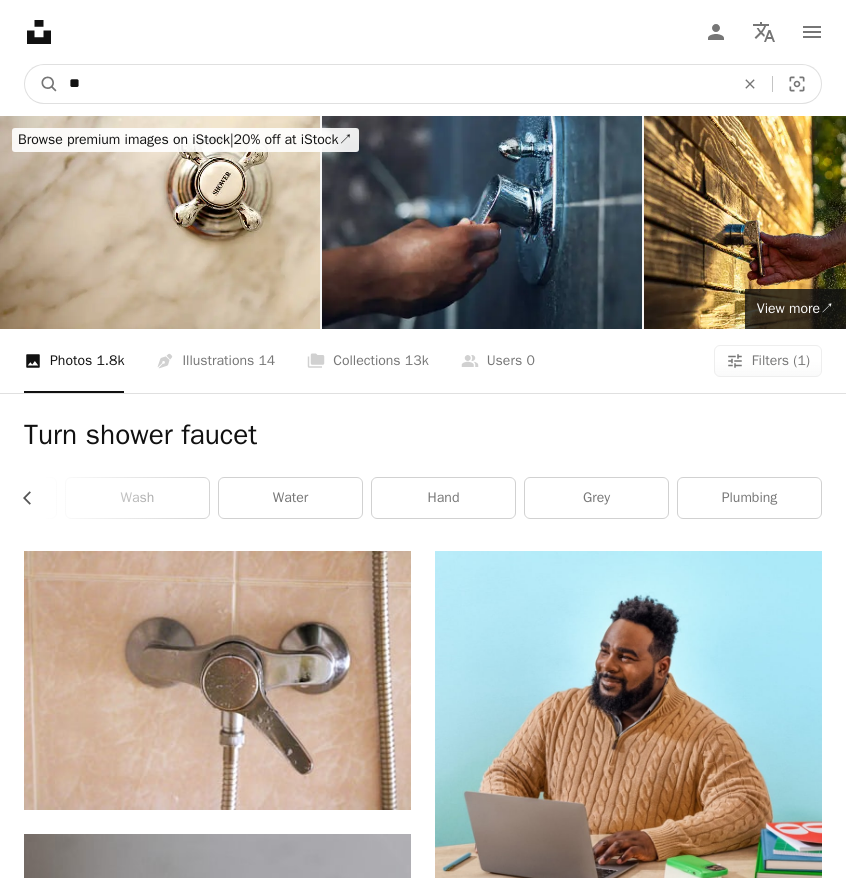 type on "*" 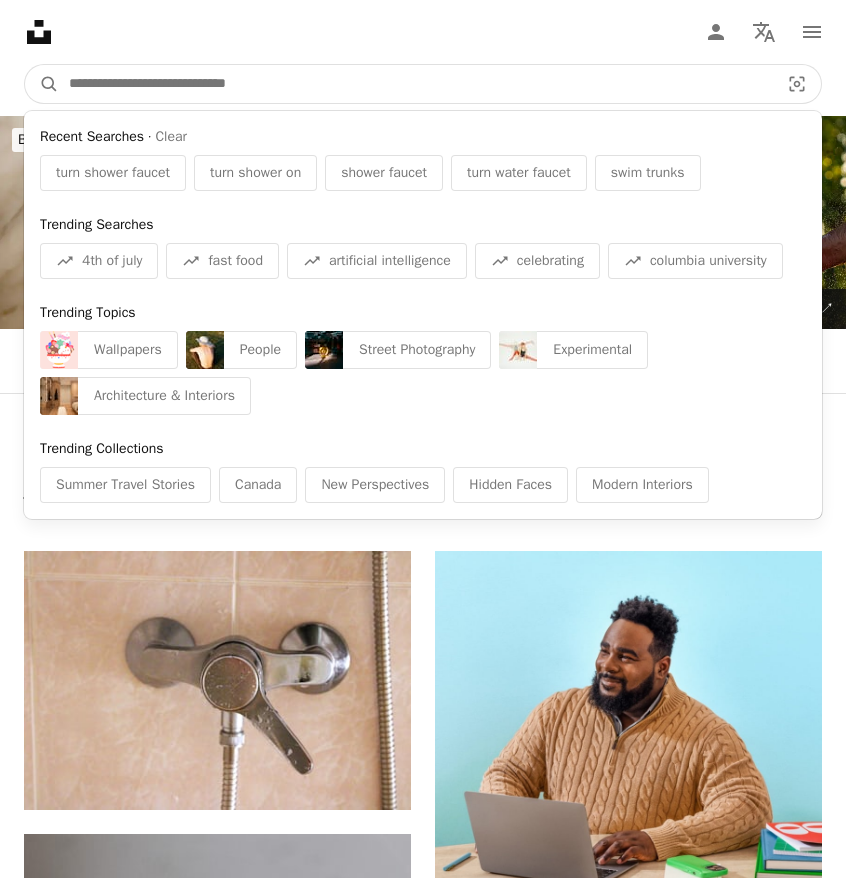 type on "*" 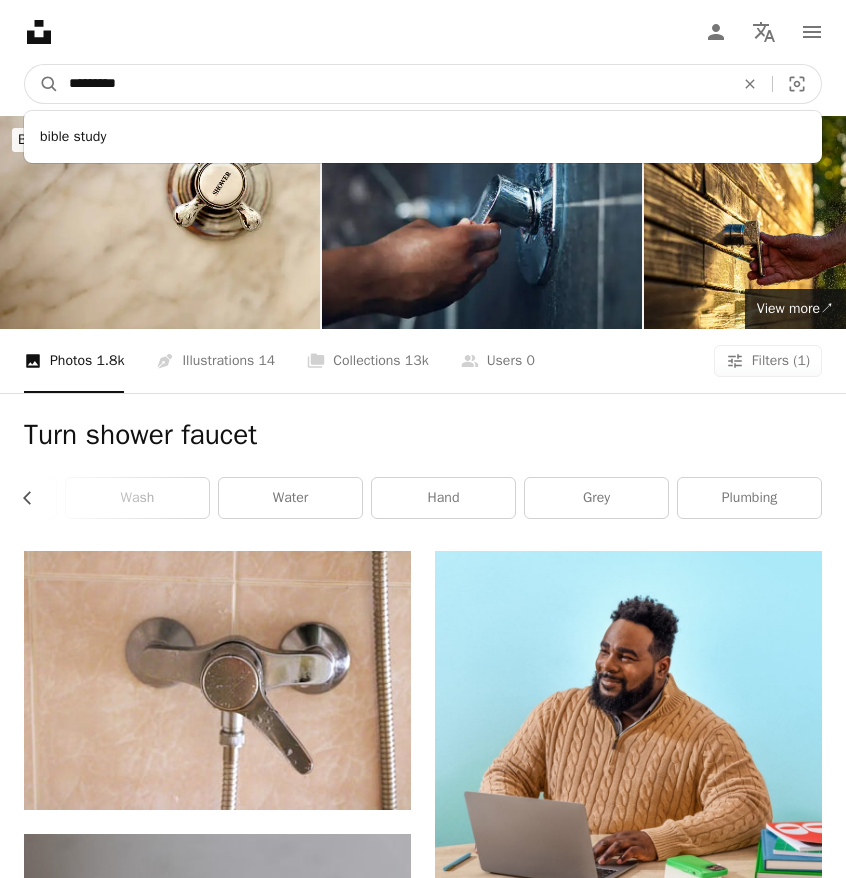 type on "**********" 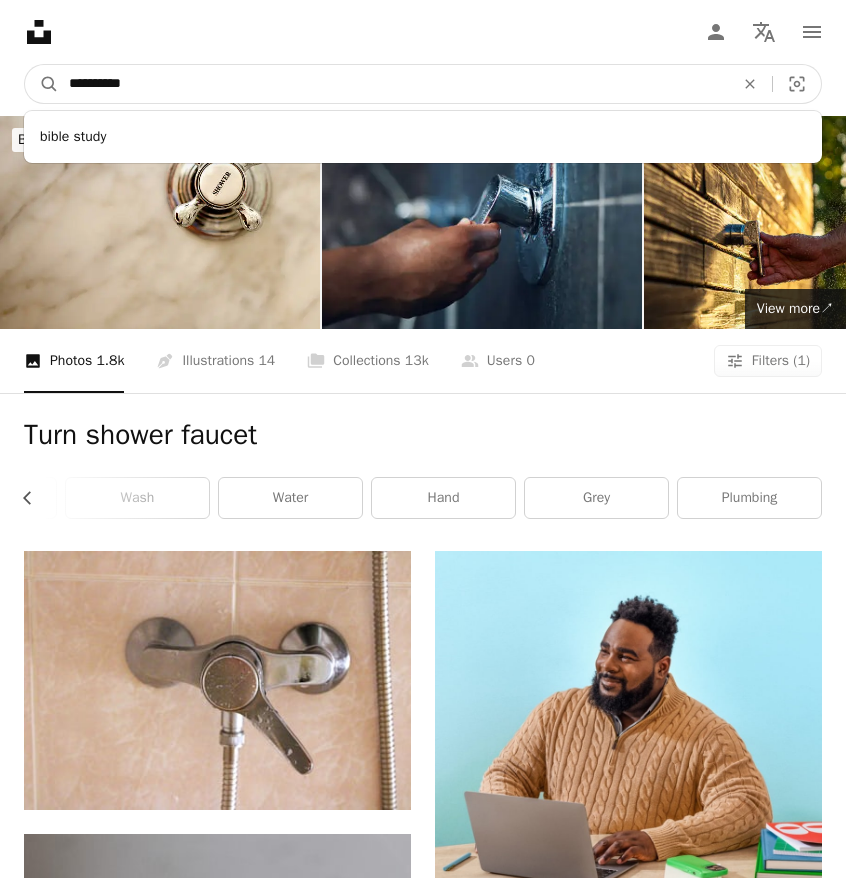 click on "A magnifying glass" at bounding box center [42, 84] 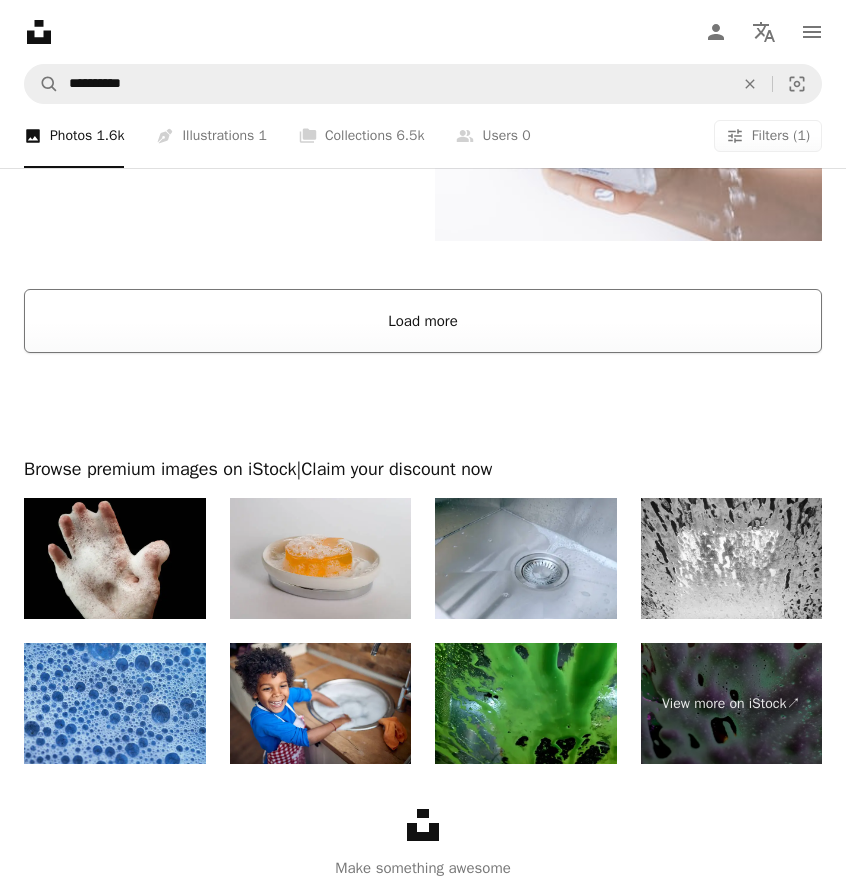 scroll, scrollTop: 4897, scrollLeft: 0, axis: vertical 